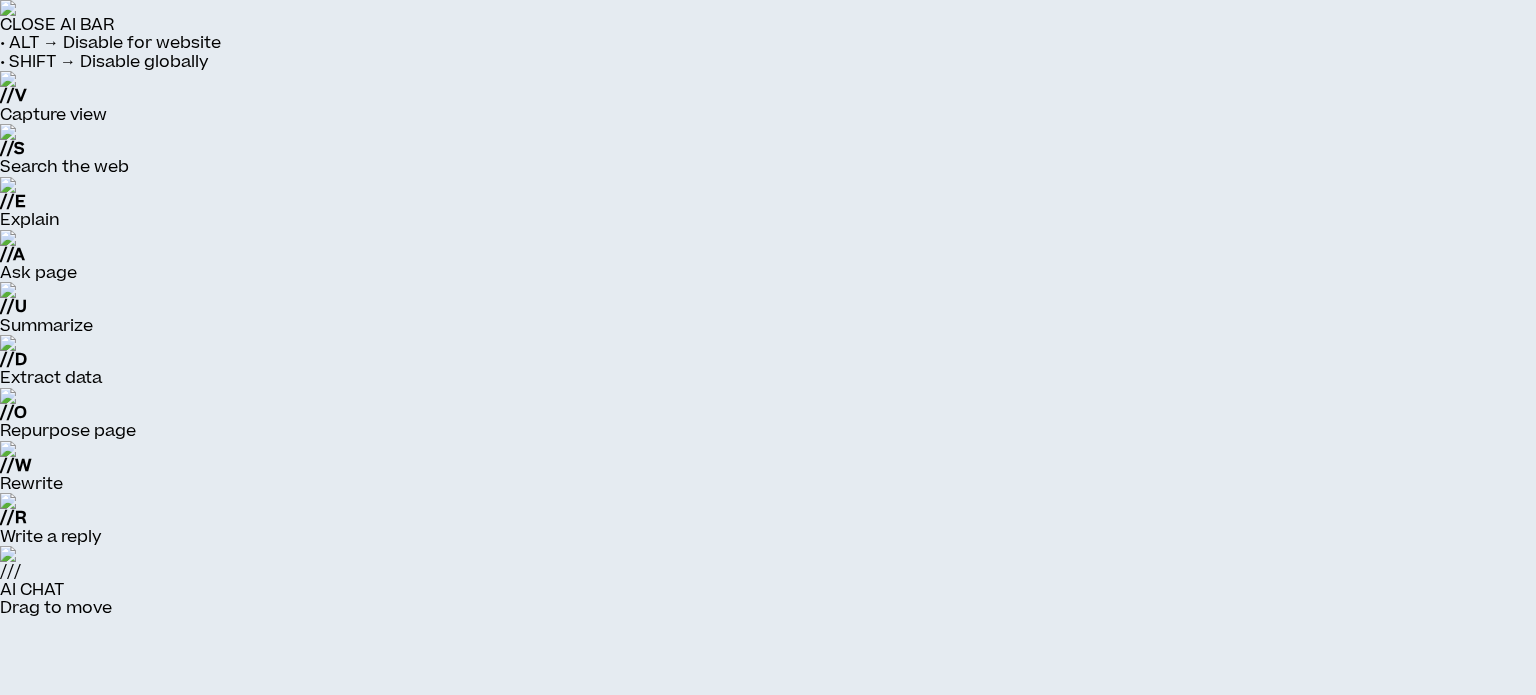 scroll, scrollTop: 0, scrollLeft: 0, axis: both 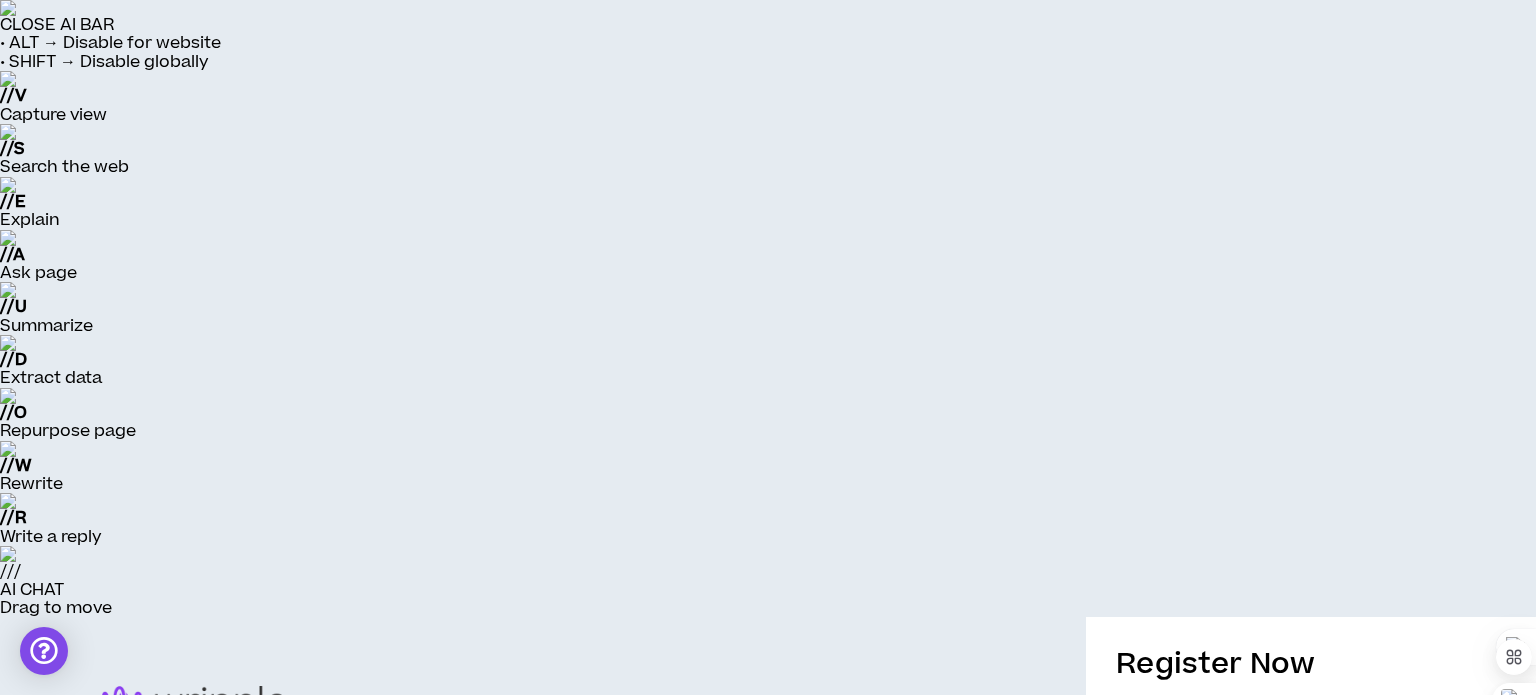 click on "Email  *" at bounding box center [1311, 934] 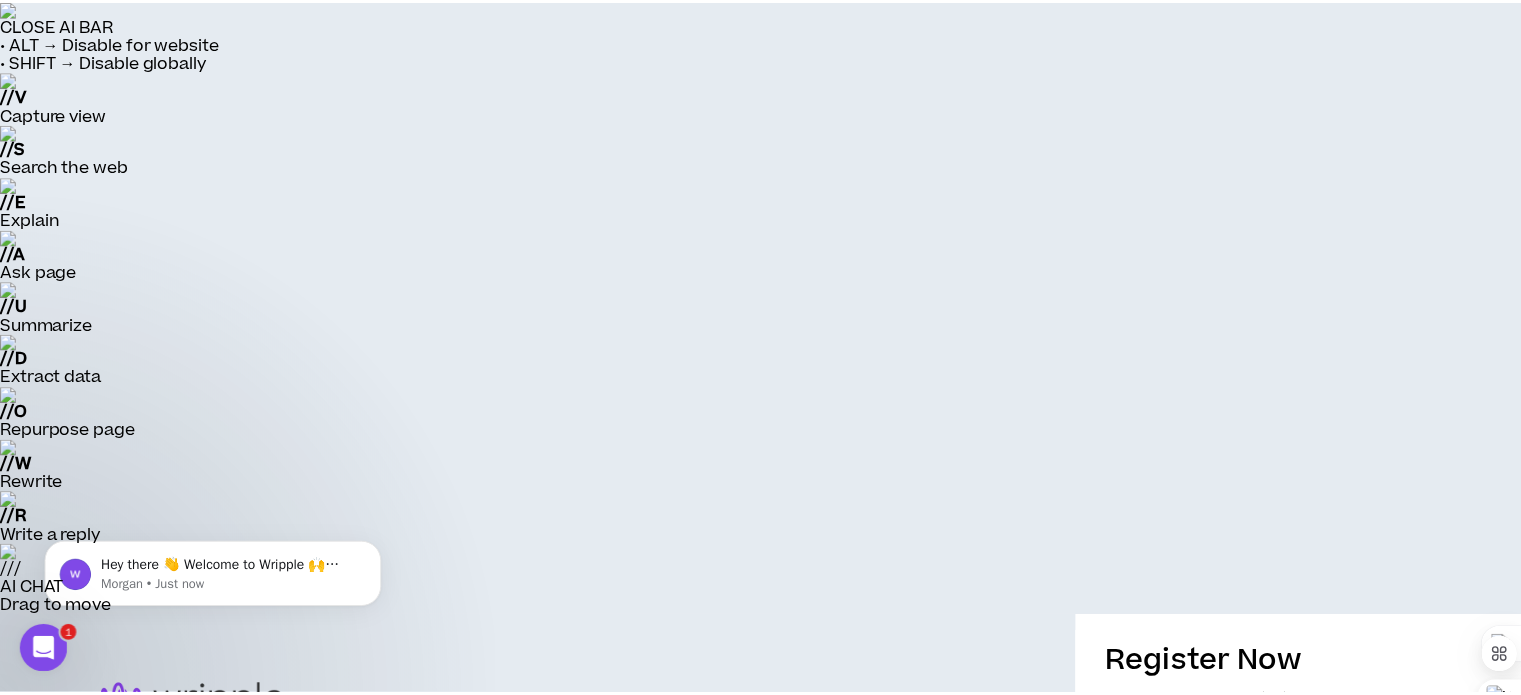 scroll, scrollTop: 0, scrollLeft: 0, axis: both 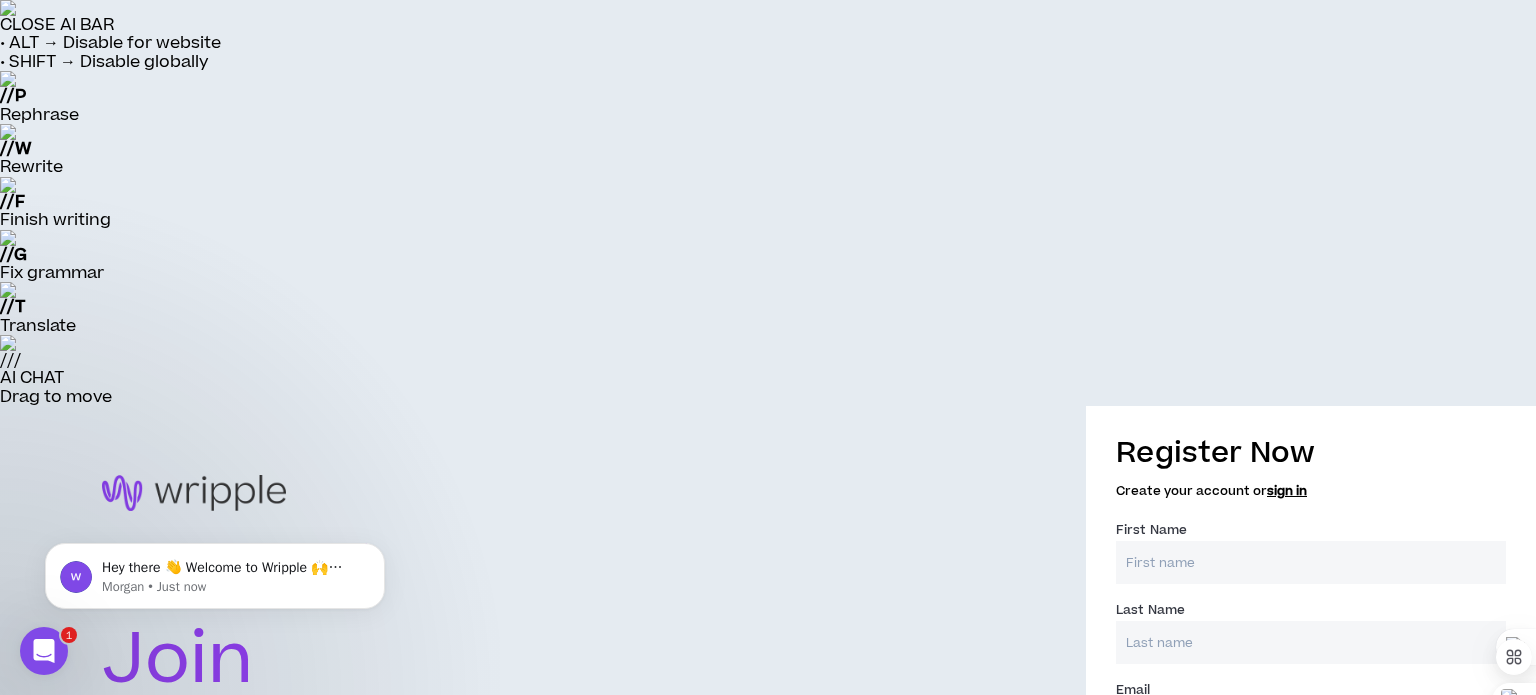 click on "First Name  *" at bounding box center (1311, 562) 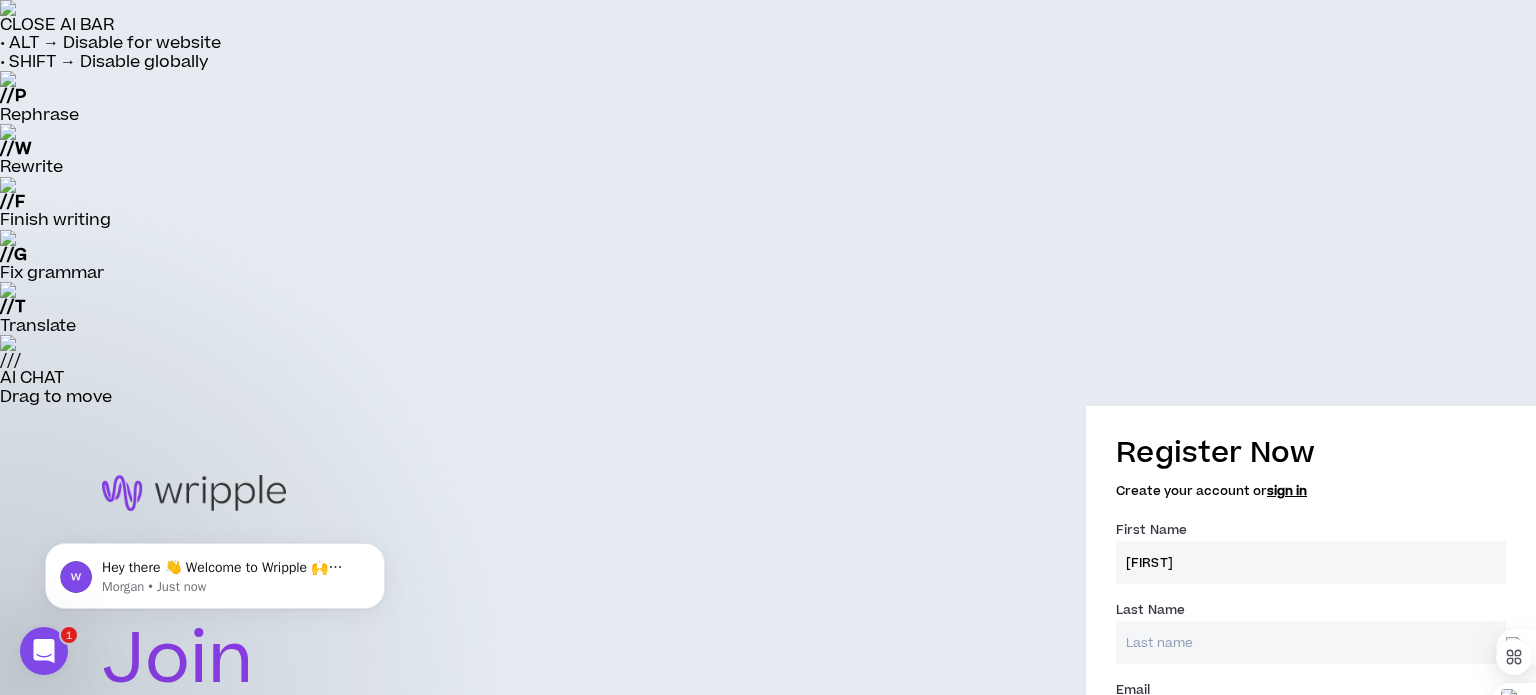 click on "Last Name  *" at bounding box center (1311, 642) 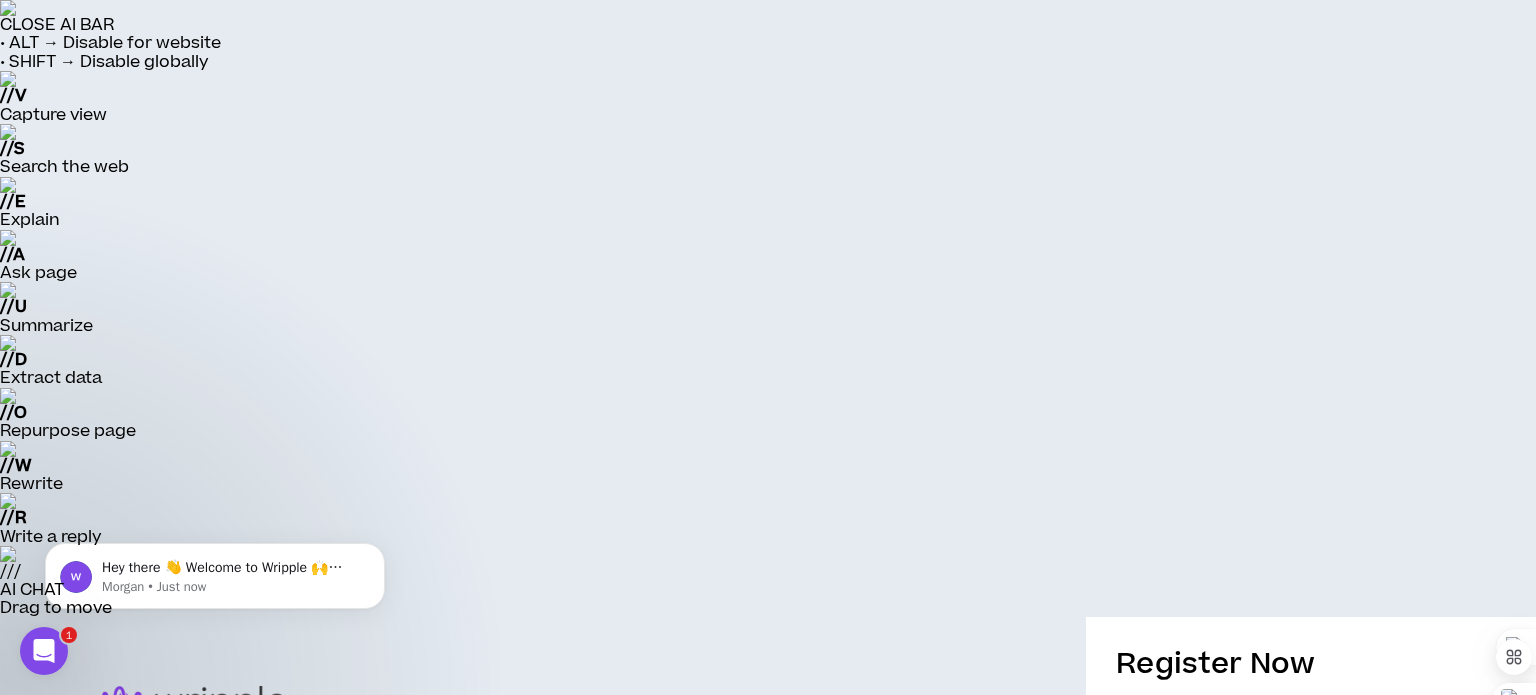 click on "Submit" at bounding box center [1311, 1238] 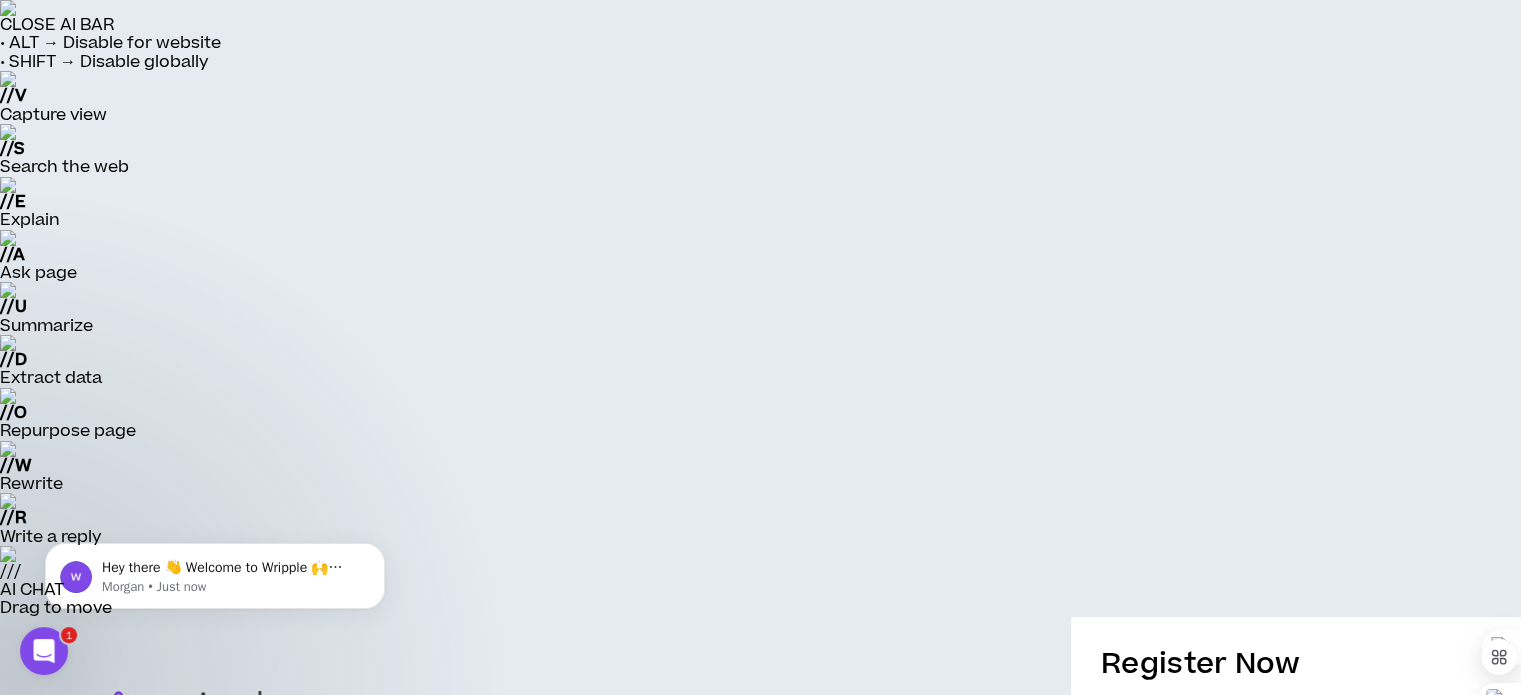 click on "Submit" at bounding box center (1296, 1277) 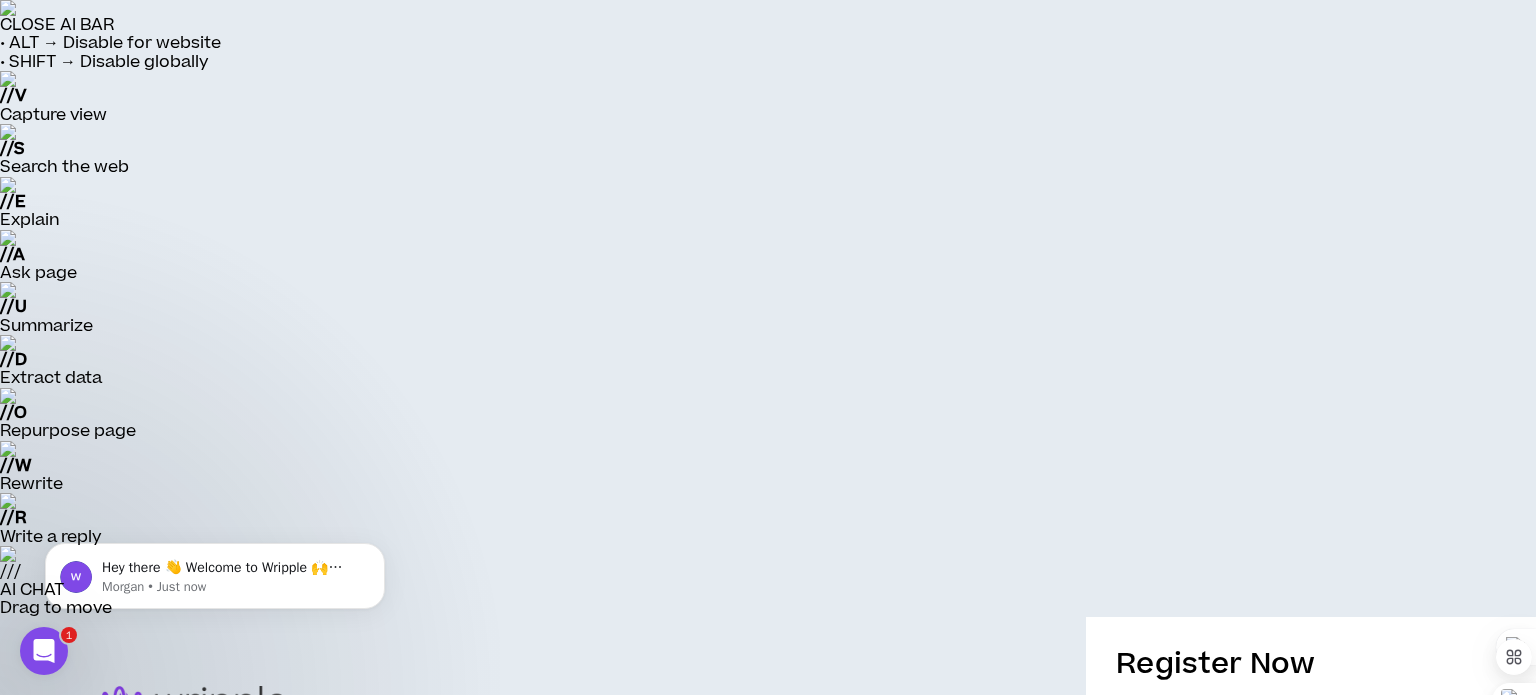 click on "Submit" at bounding box center (1311, 1238) 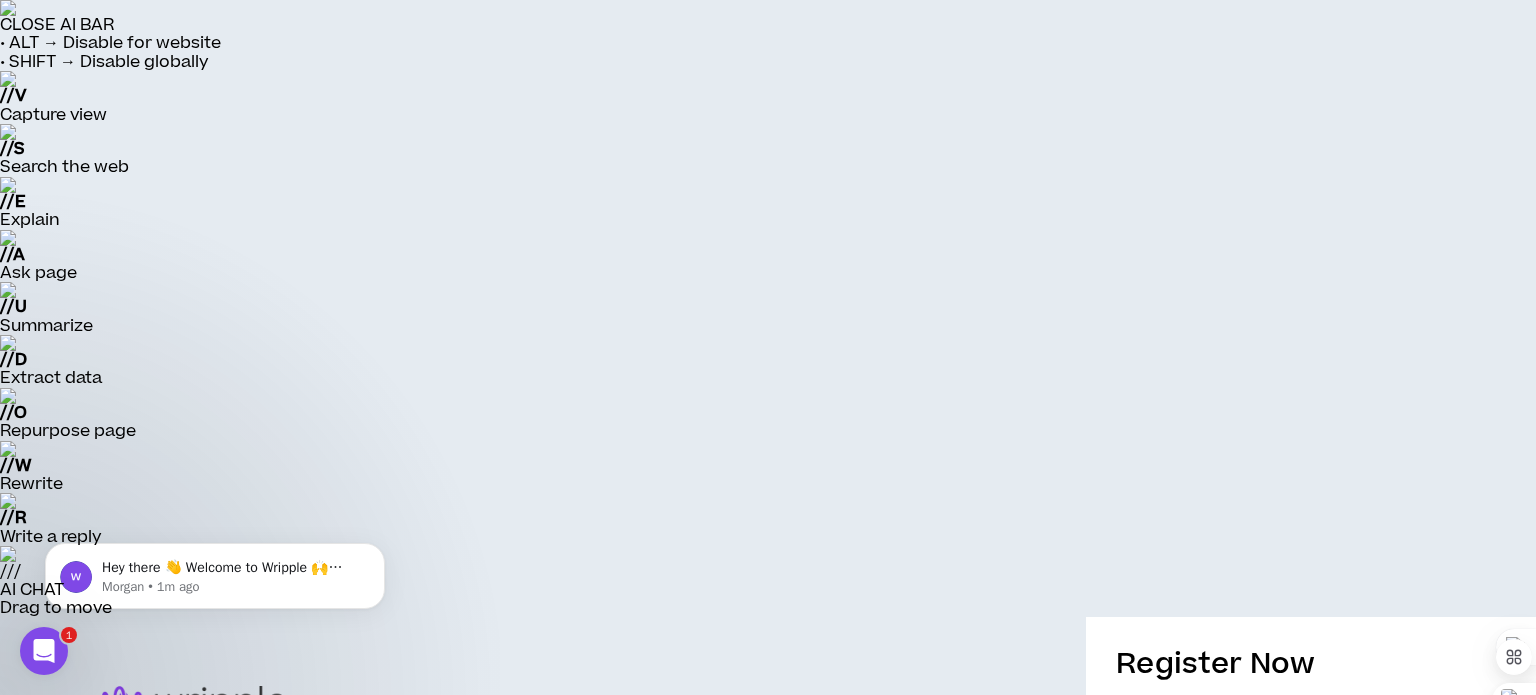 click on "Submit" at bounding box center [1311, 1238] 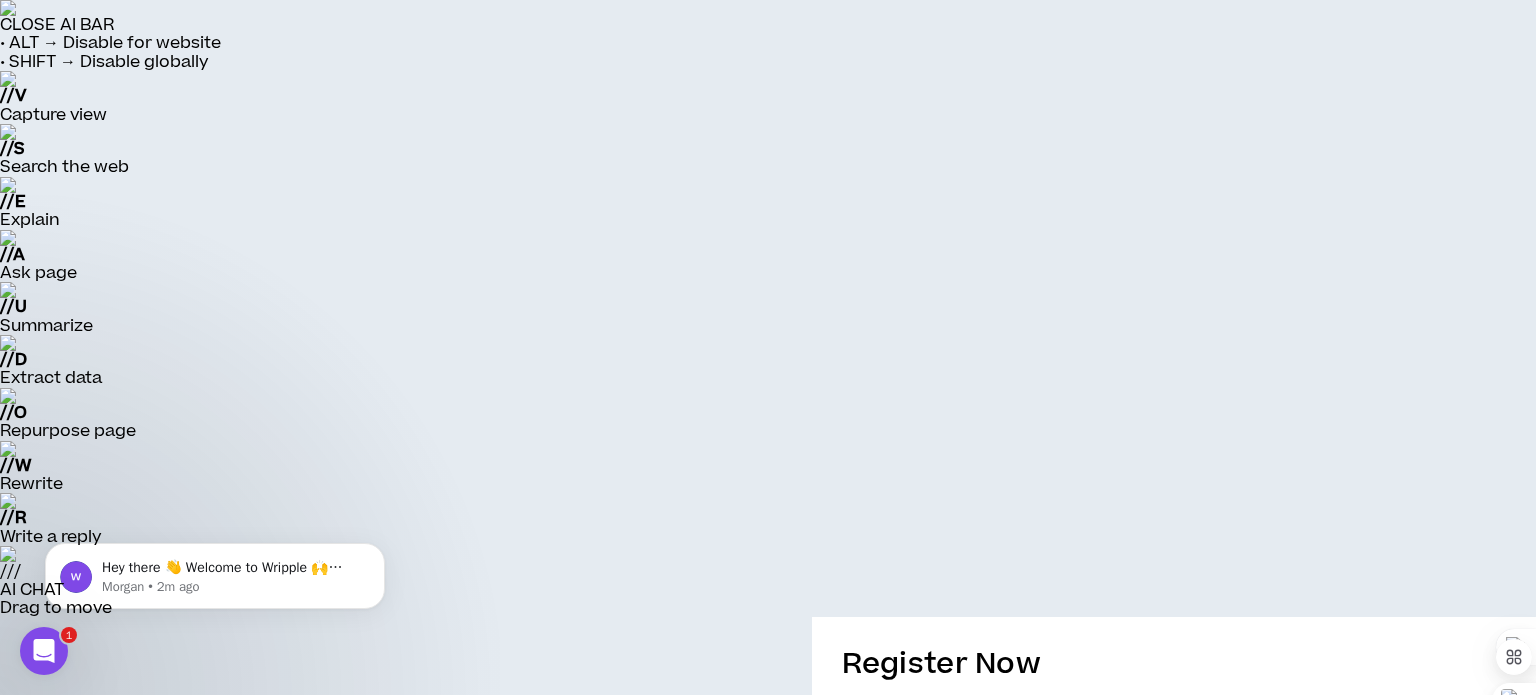 click on "Submit" at bounding box center (1174, 1262) 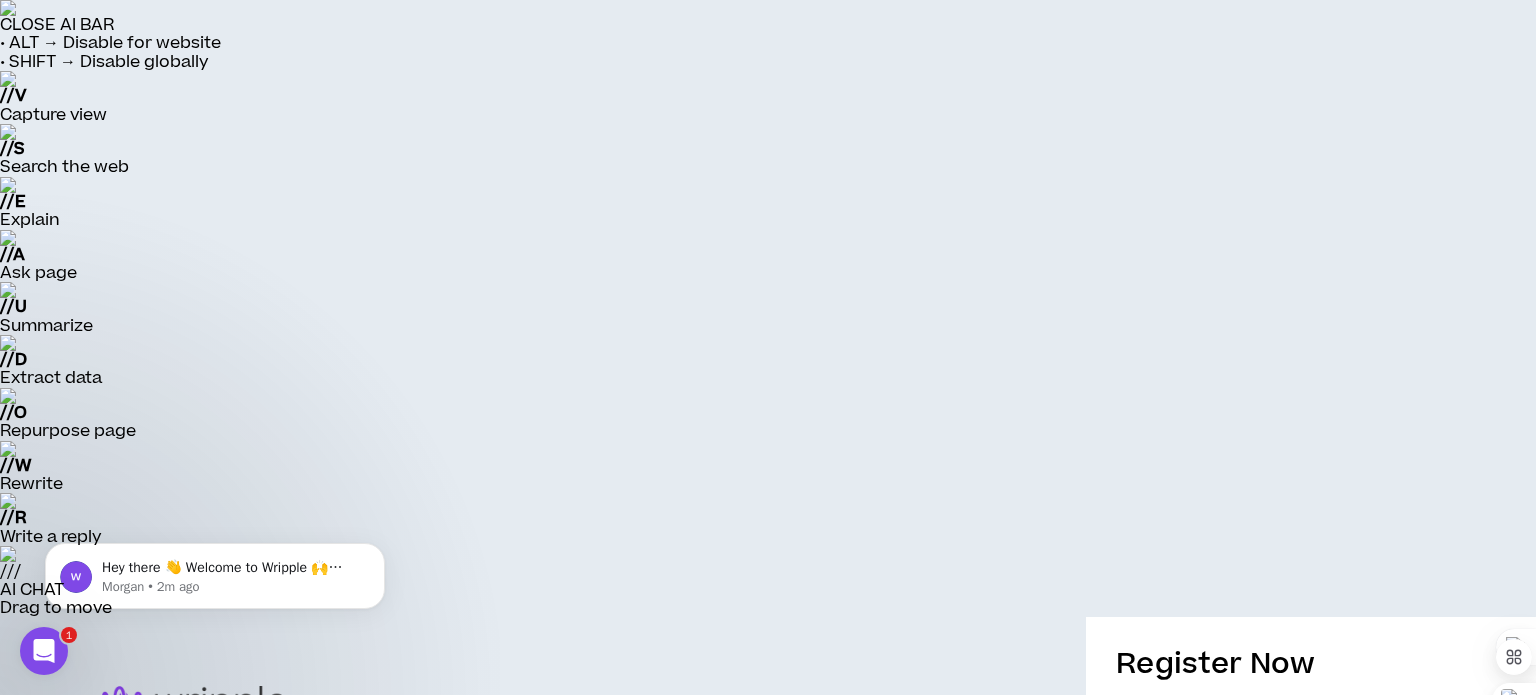 click on "Submit" at bounding box center [1311, 1238] 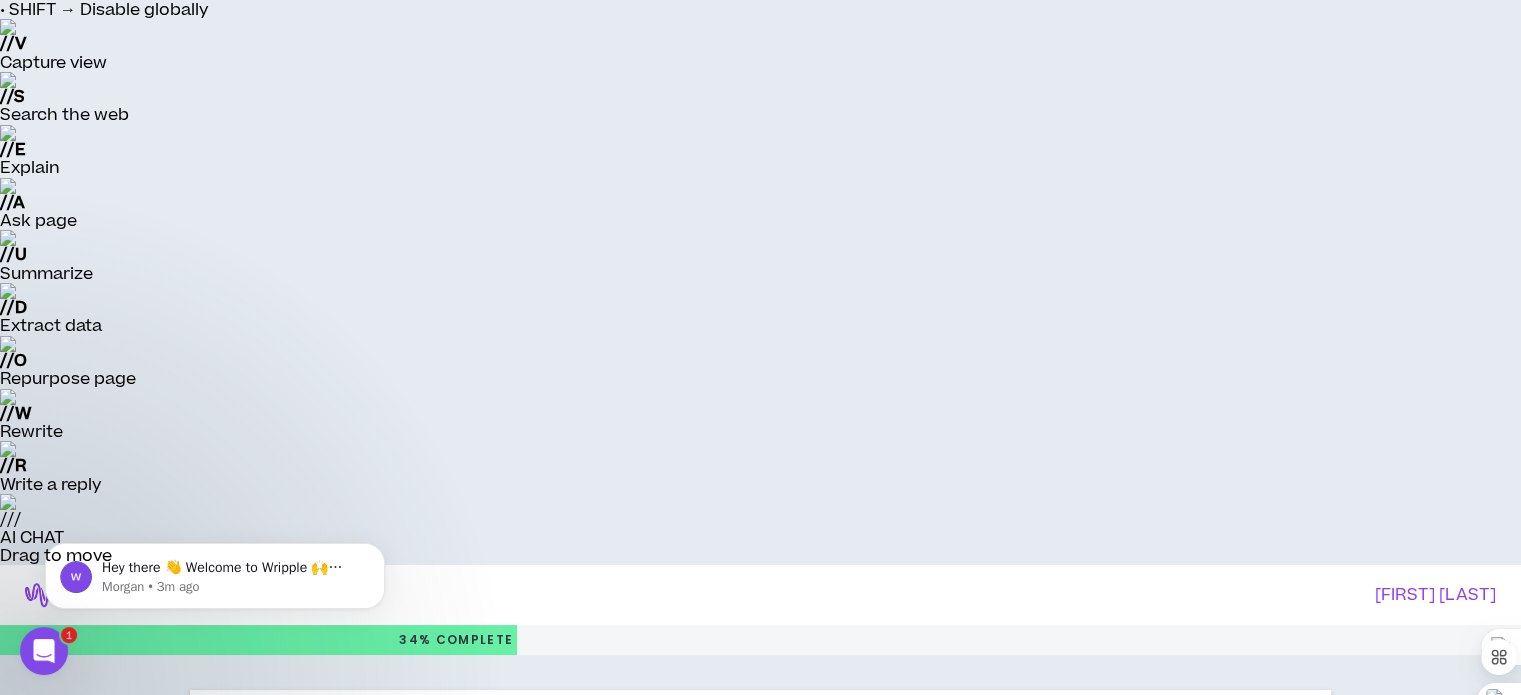scroll, scrollTop: 100, scrollLeft: 0, axis: vertical 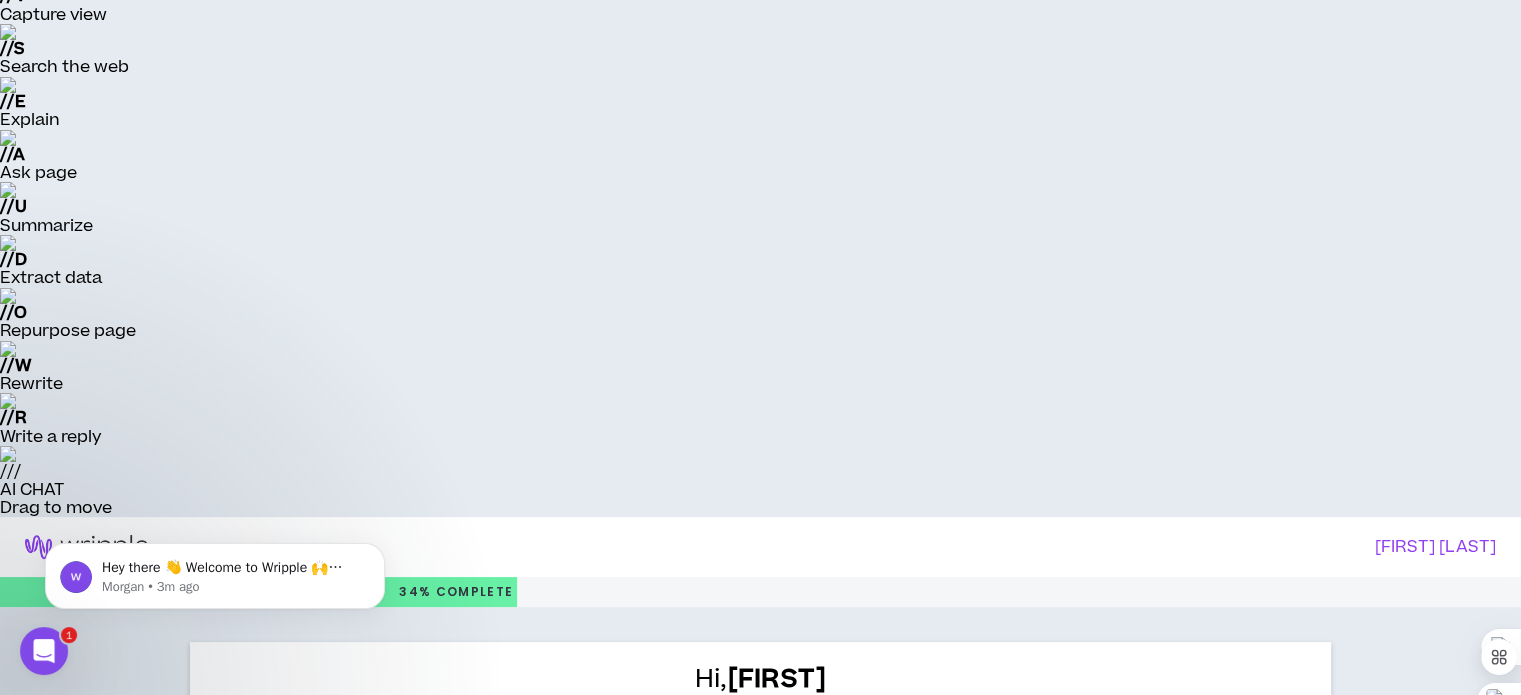 click on "Basic Information" at bounding box center (393, 892) 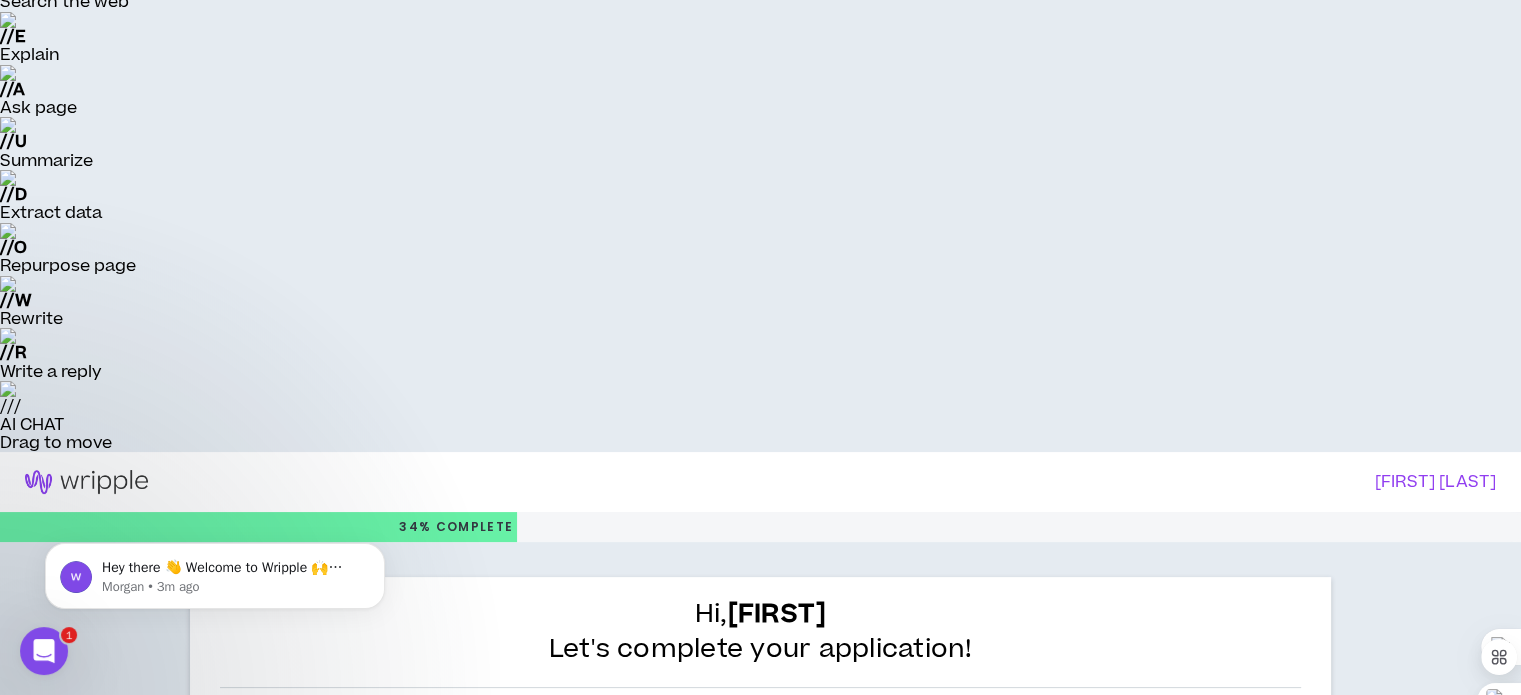 scroll, scrollTop: 242, scrollLeft: 0, axis: vertical 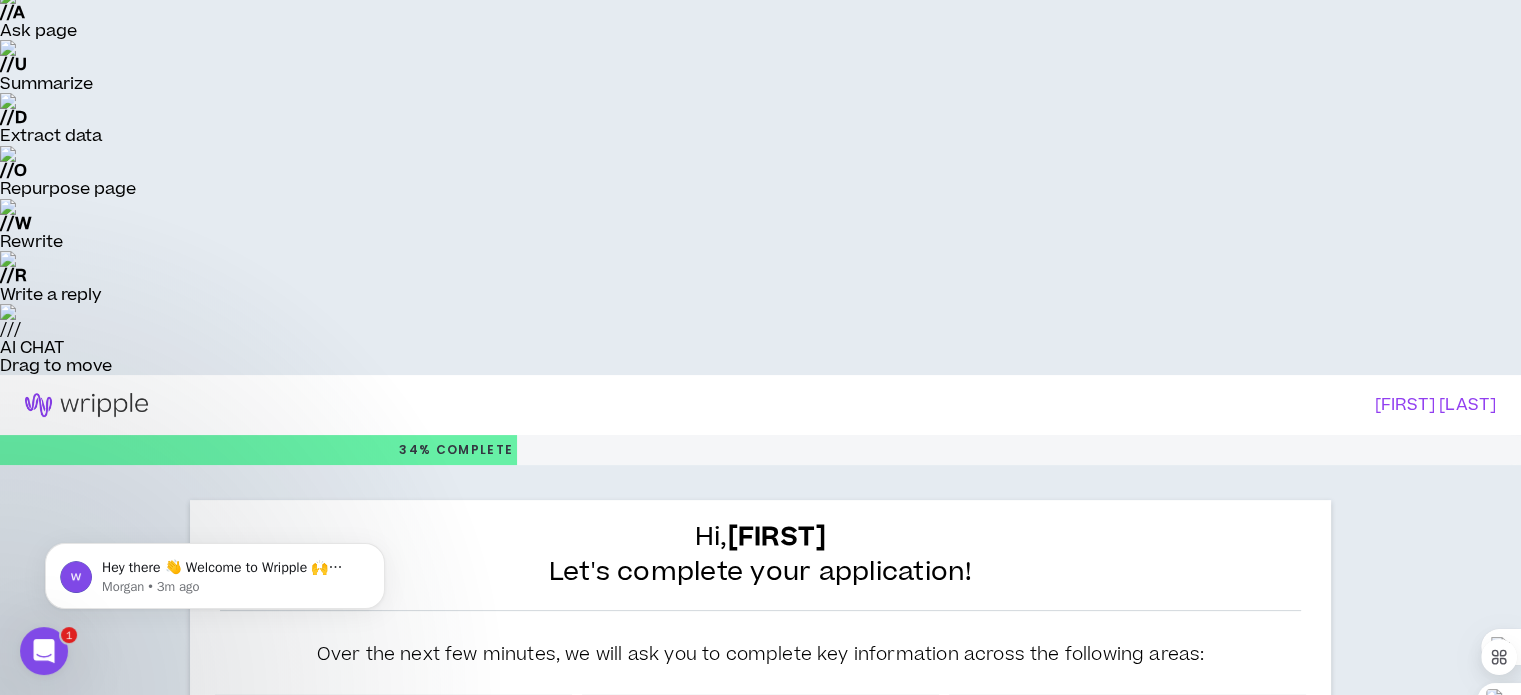 click on "Let's Start" at bounding box center [761, 1210] 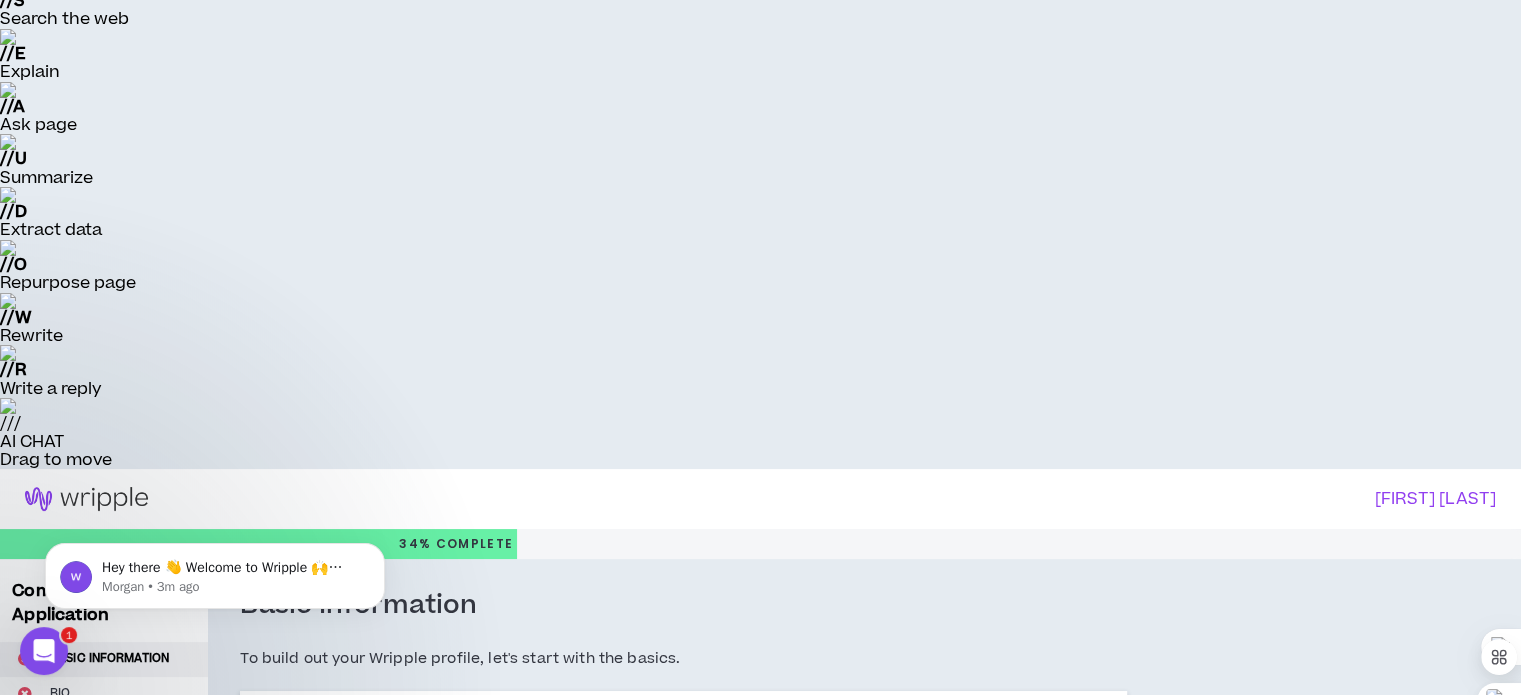 scroll, scrollTop: 200, scrollLeft: 0, axis: vertical 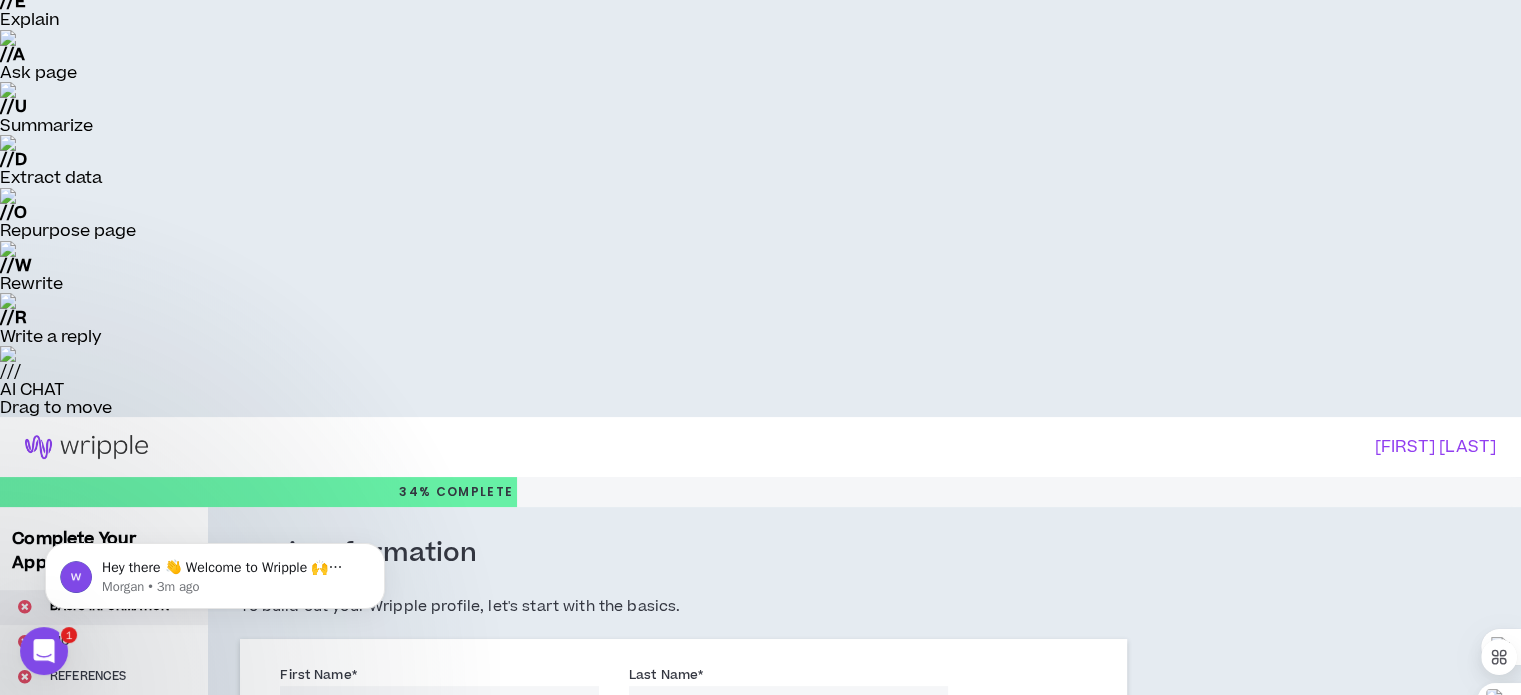 click at bounding box center [613, 793] 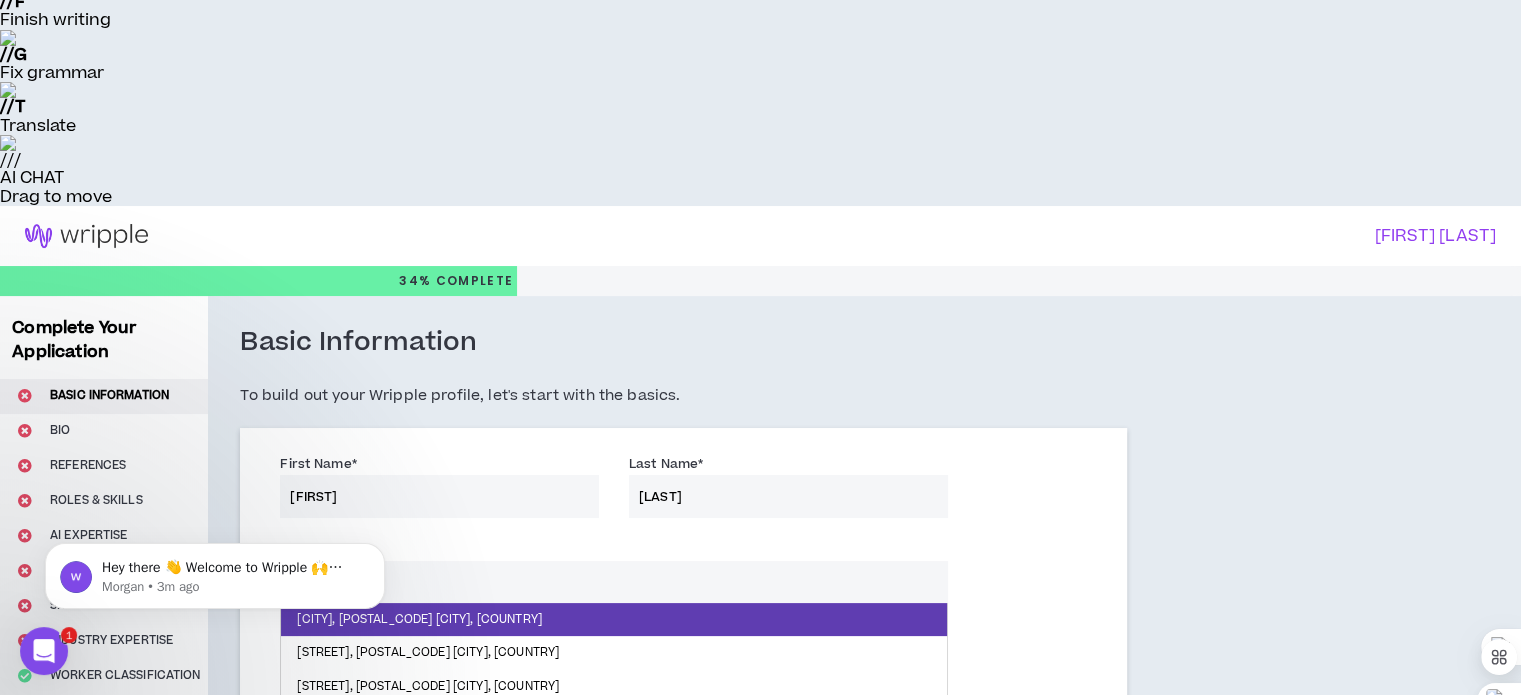 type on "**********" 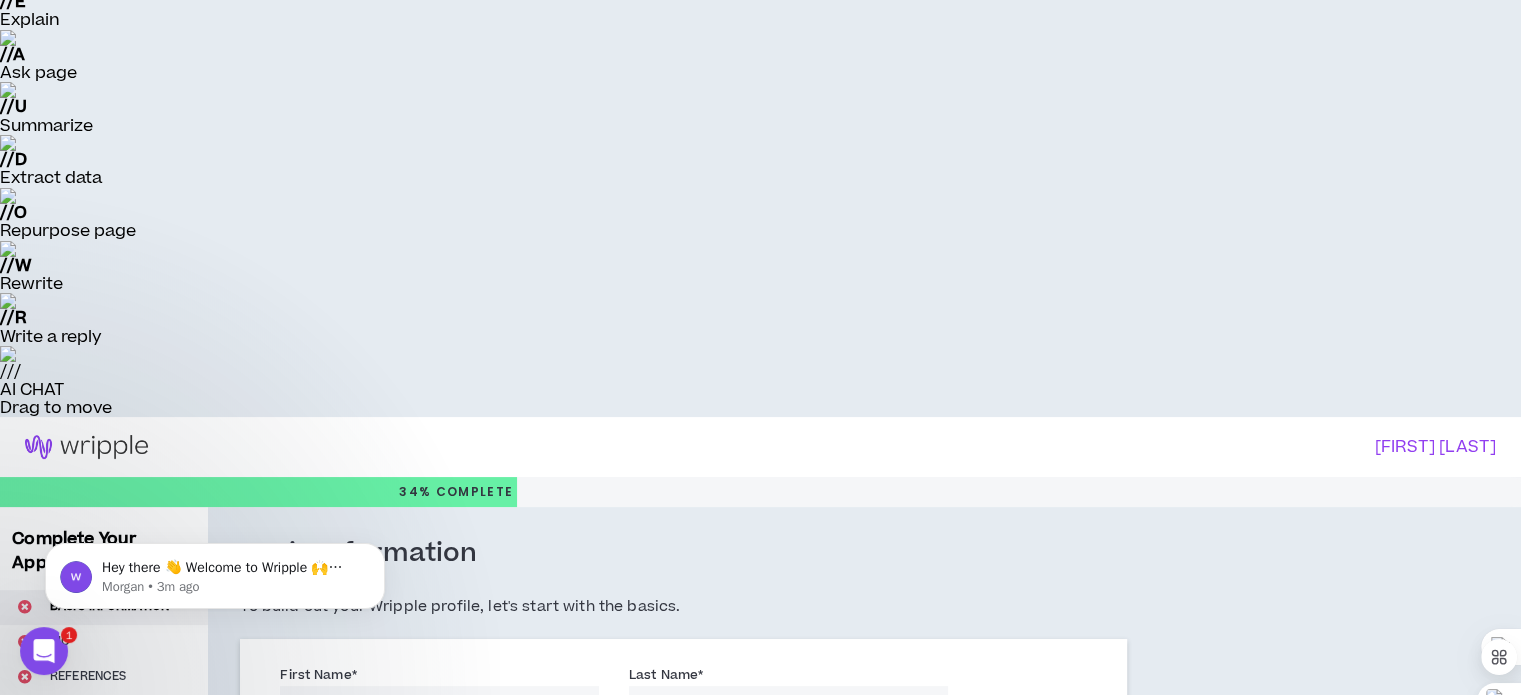 click on "**********" at bounding box center [439, 879] 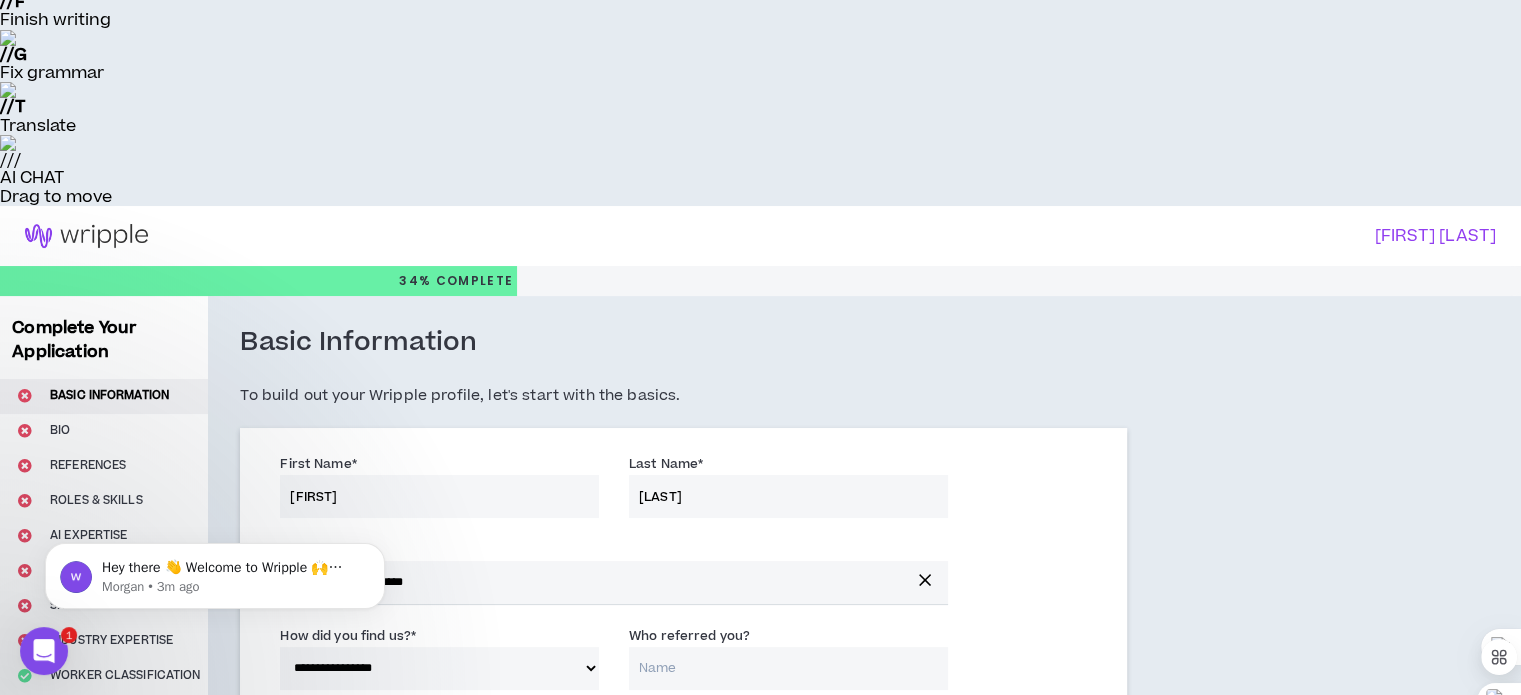 click on "Who referred you?" at bounding box center (788, 668) 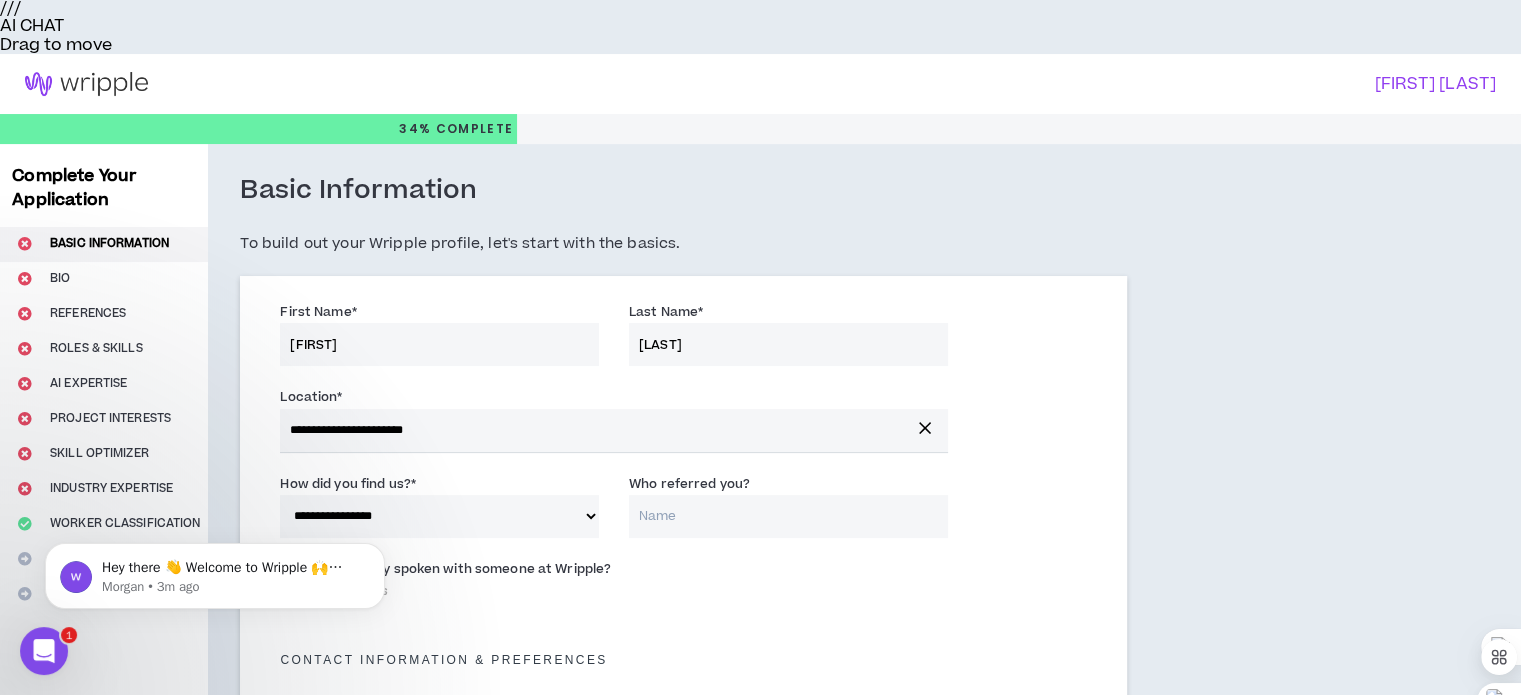 scroll, scrollTop: 400, scrollLeft: 0, axis: vertical 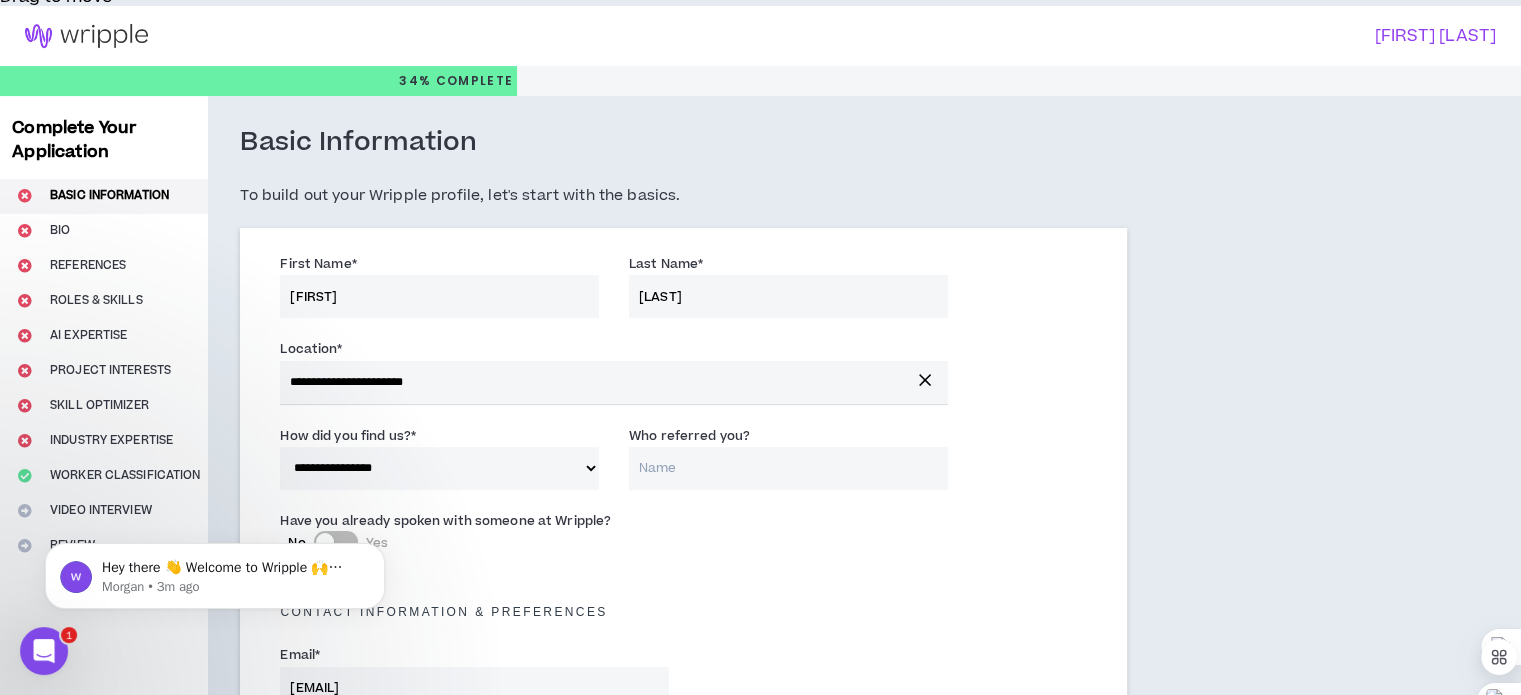 click on "+1" at bounding box center [400, 793] 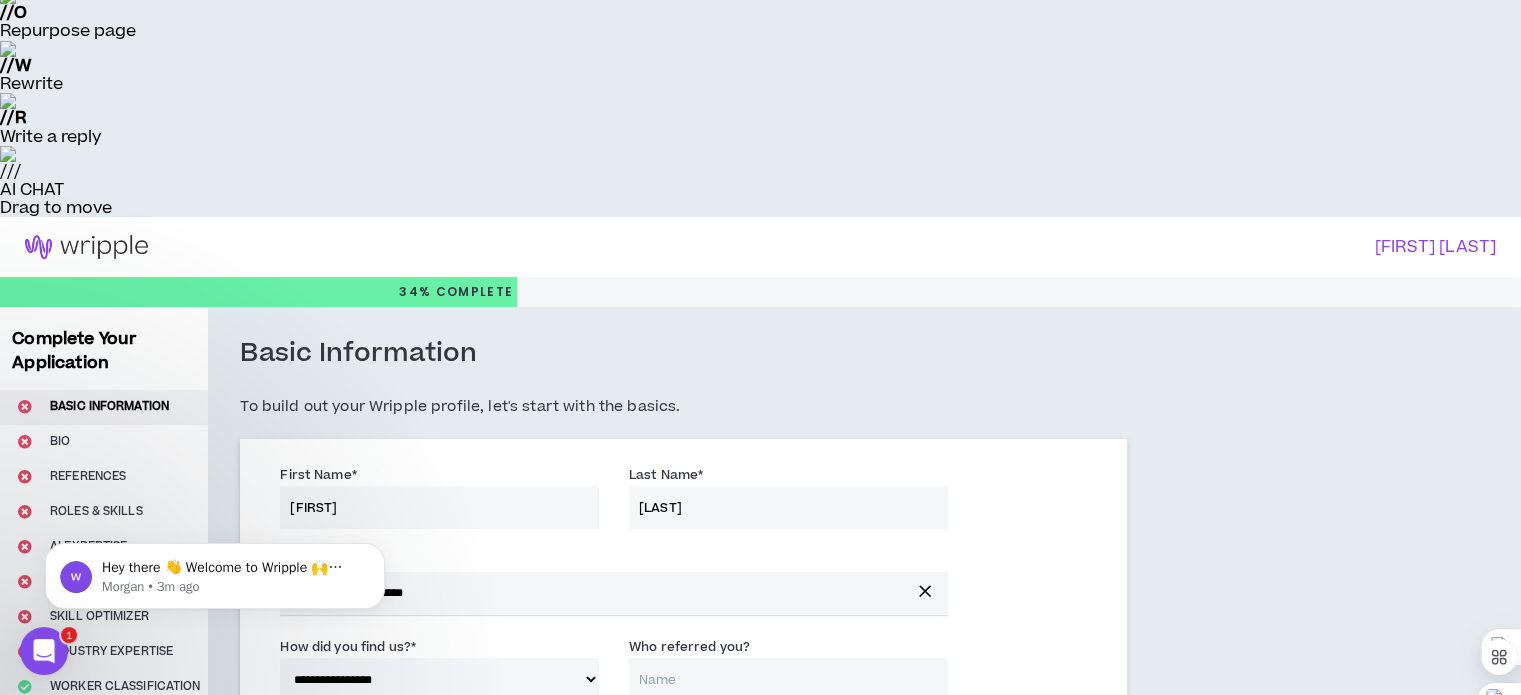 click on "Afghanistan Åland Islands Albania Algeria American Samoa Andorra Angola Anguilla Antigua and Barbuda Argentina Armenia Aruba Ascension Island Australia Austria Azerbaijan Bahamas Bahrain Bangladesh Barbados Belarus Belgium Belize Benin Bermuda Bhutan Bolivia Bonaire, Sint Eustatius and Saba Bosnia and Herzegovina Botswana Brazil British Indian Ocean Territory Brunei Darussalam Bulgaria Burkina Faso Burundi Cambodia Cameroon Canada Cape Verde Cayman Islands Central African Republic Chad Chile China Christmas Island Cocos (Keeling) Islands Colombia Comoros Congo Congo, Democratic Republic of the Cook Islands Costa Rica Cote d'Ivoire Croatia Cuba Curaçao Cyprus Czech Republic Denmark Djibouti Dominica Dominican Republic Ecuador Egypt El Salvador Equatorial Guinea Eritrea Estonia Ethiopia Falkland Islands Faroe Islands Federated States of Micronesia Fiji Finland France French Guiana French Polynesia Gabon Gambia Georgia Germany Ghana Gibraltar Greece Greenland Grenada Guadeloupe Guam Guatemala Guernsey Guinea" at bounding box center (295, 1004) 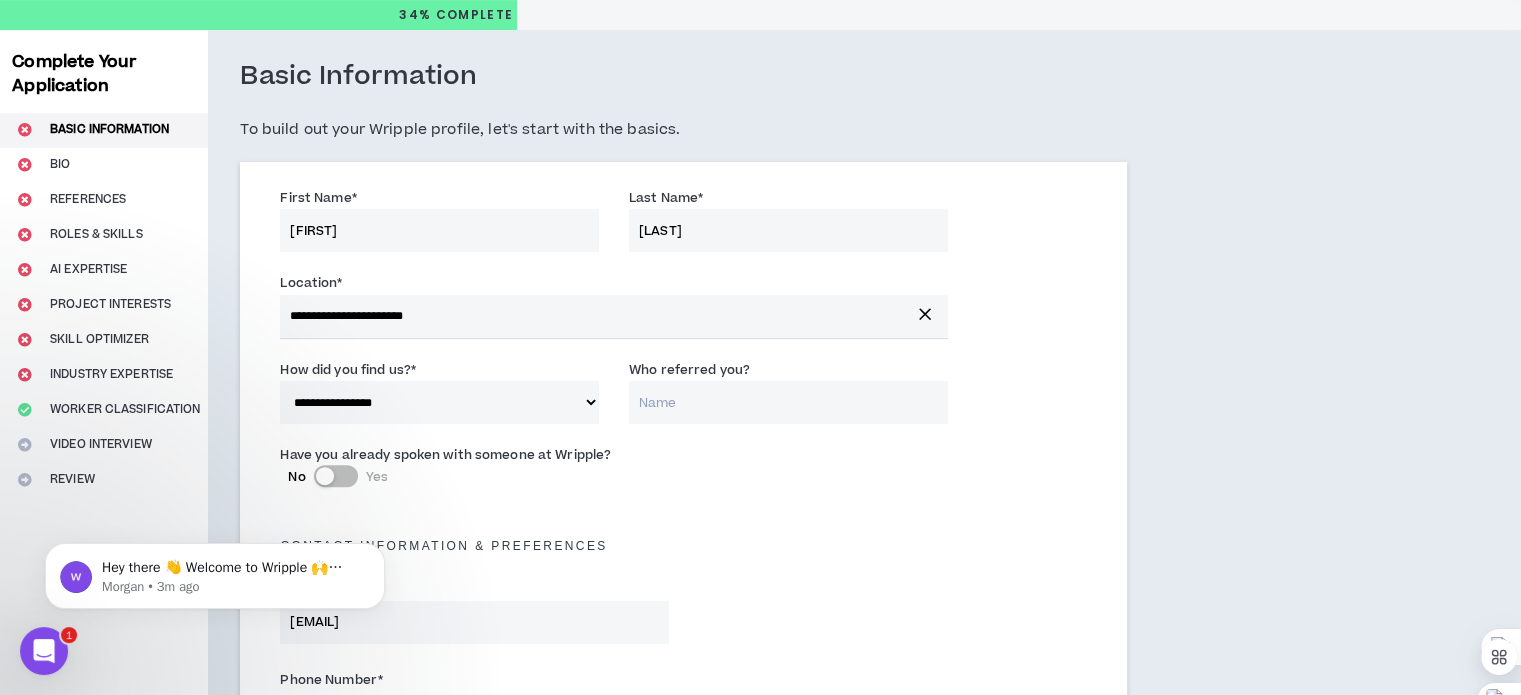 scroll, scrollTop: 700, scrollLeft: 0, axis: vertical 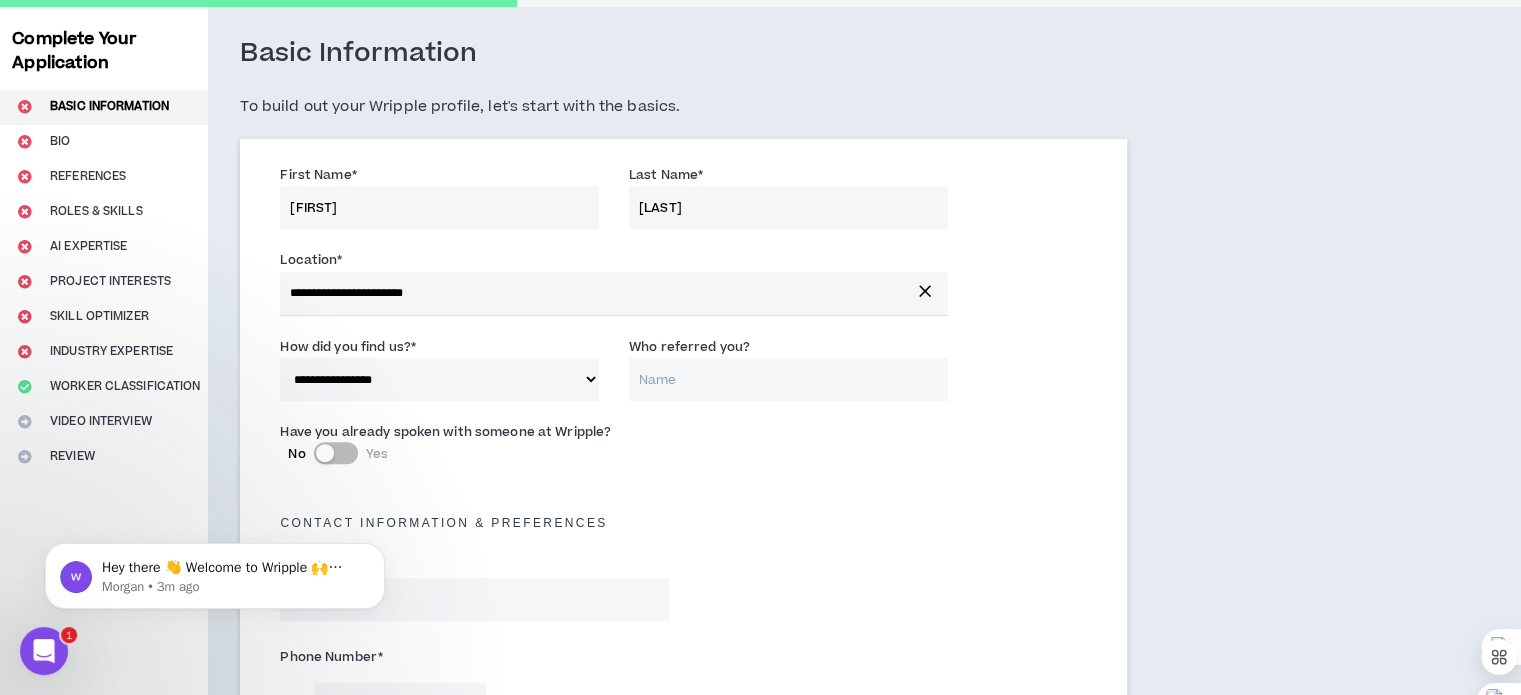 type on "+[COUNTRY_CODE] [PHONE_NUMBER]" 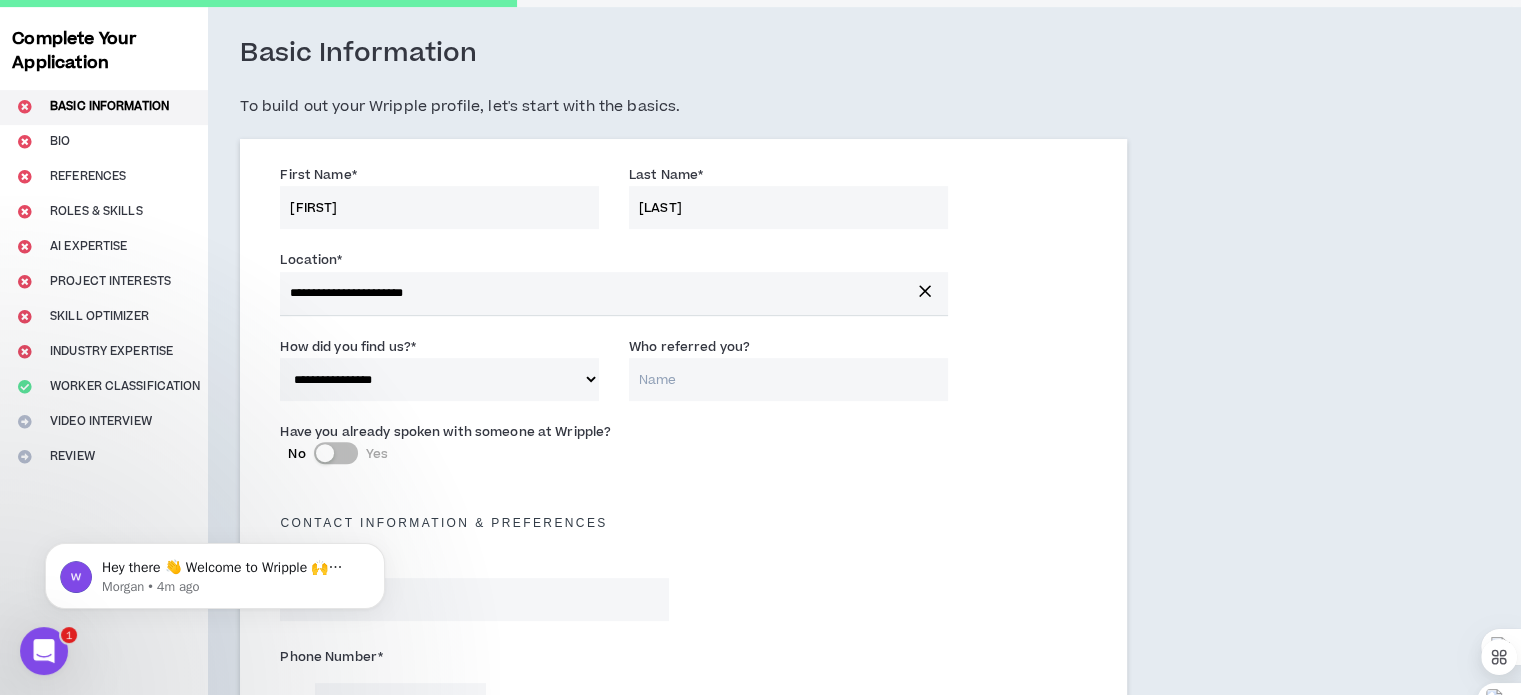 select on "*****" 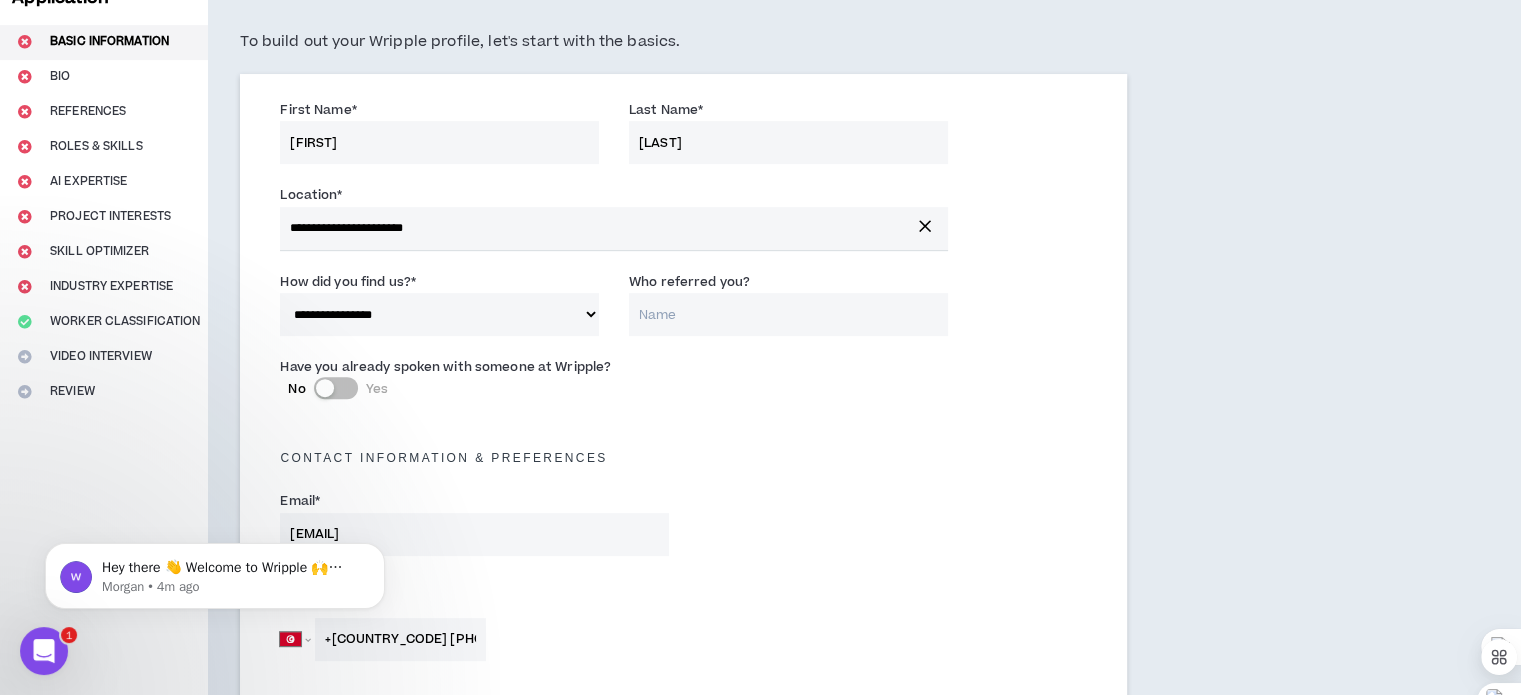 scroll, scrollTop: 800, scrollLeft: 0, axis: vertical 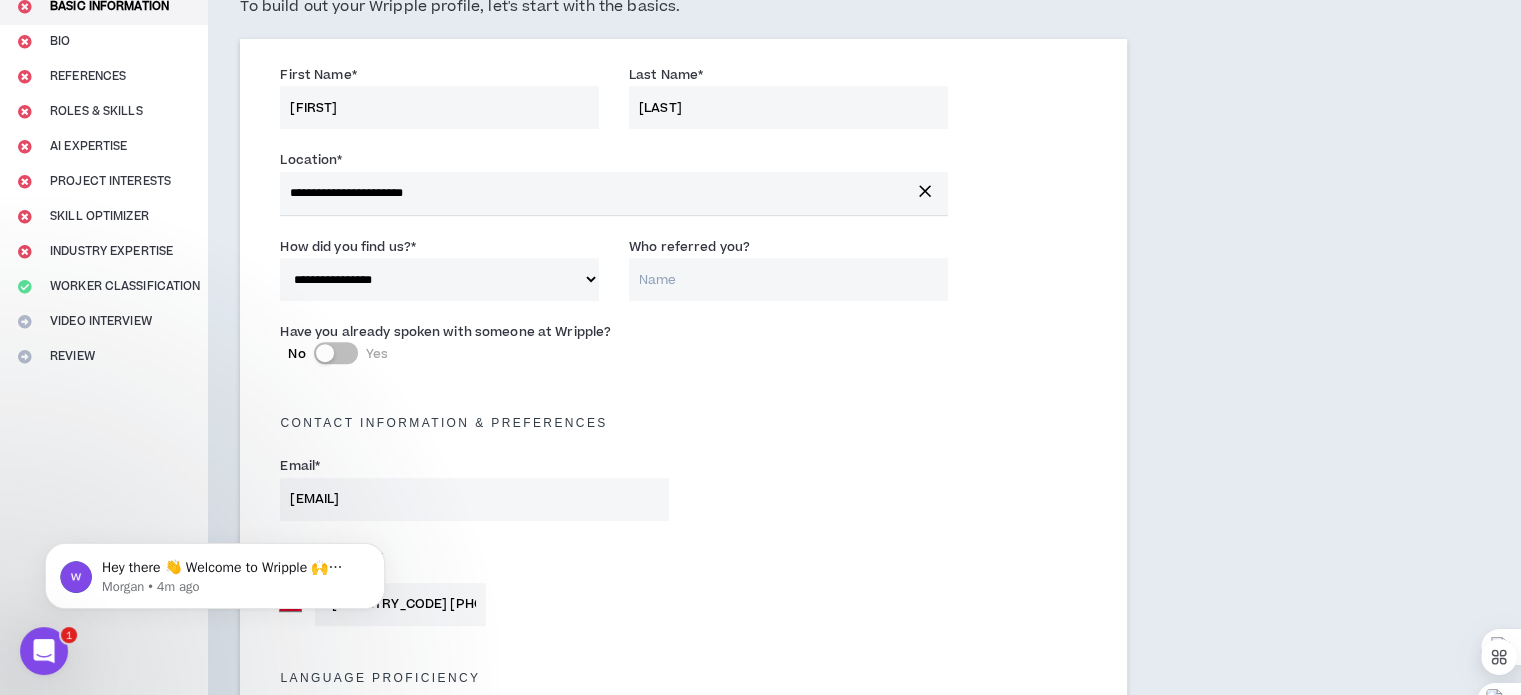 click on "**********" at bounding box center [474, 937] 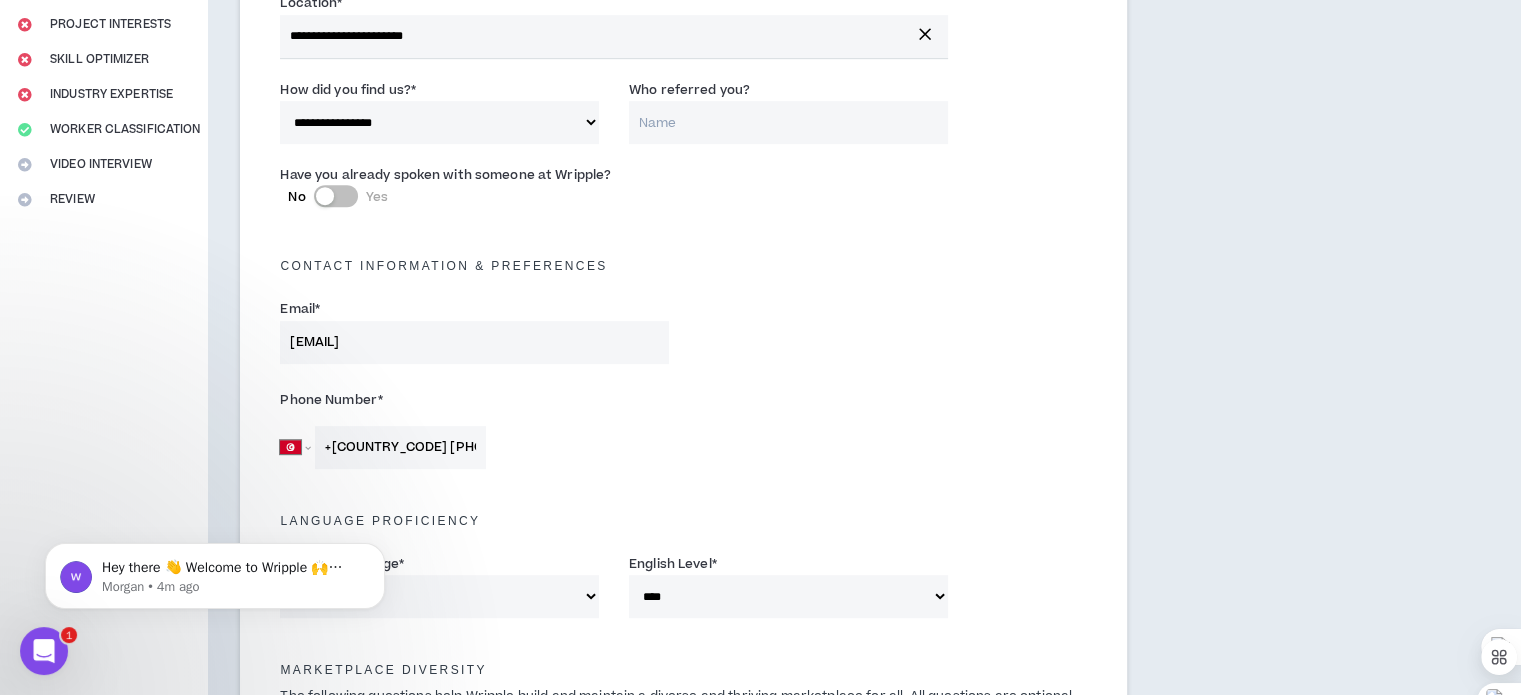 scroll, scrollTop: 1000, scrollLeft: 0, axis: vertical 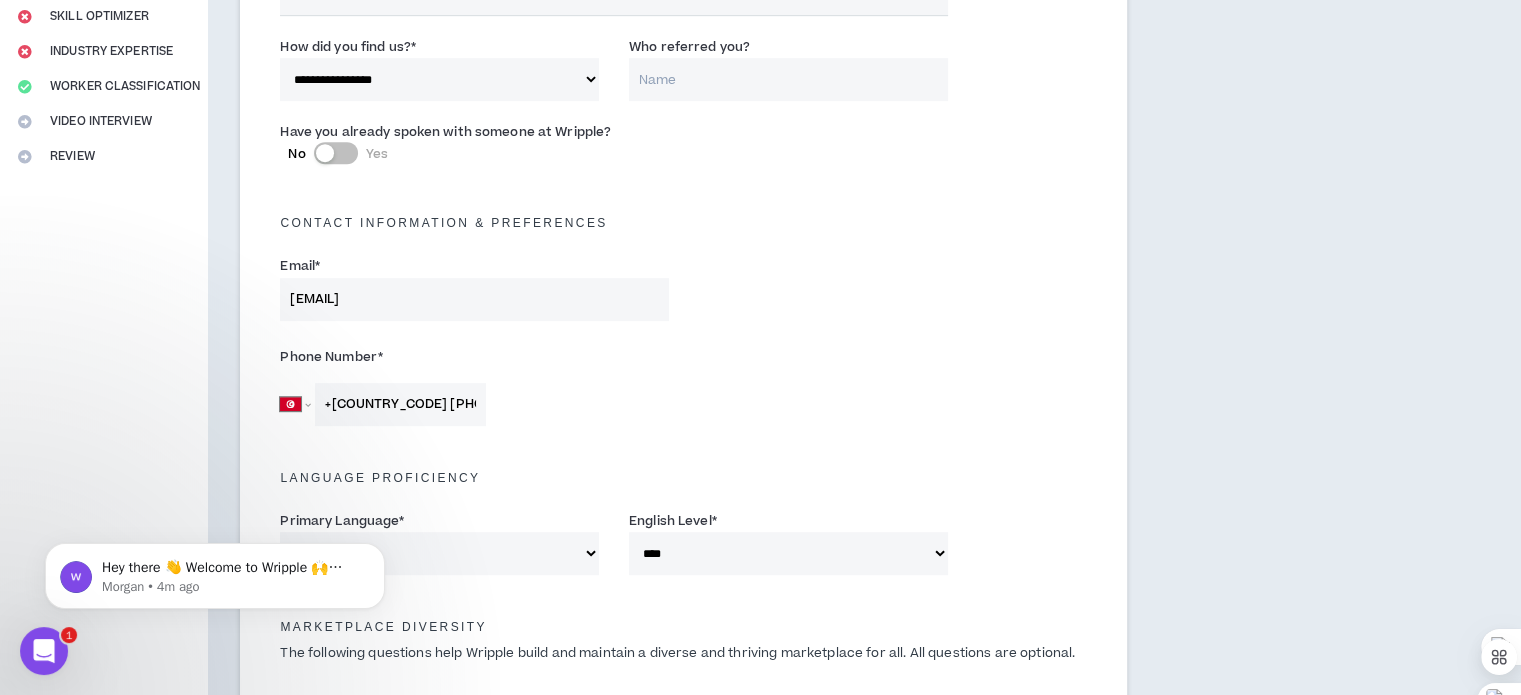 click on "**********" at bounding box center (474, 822) 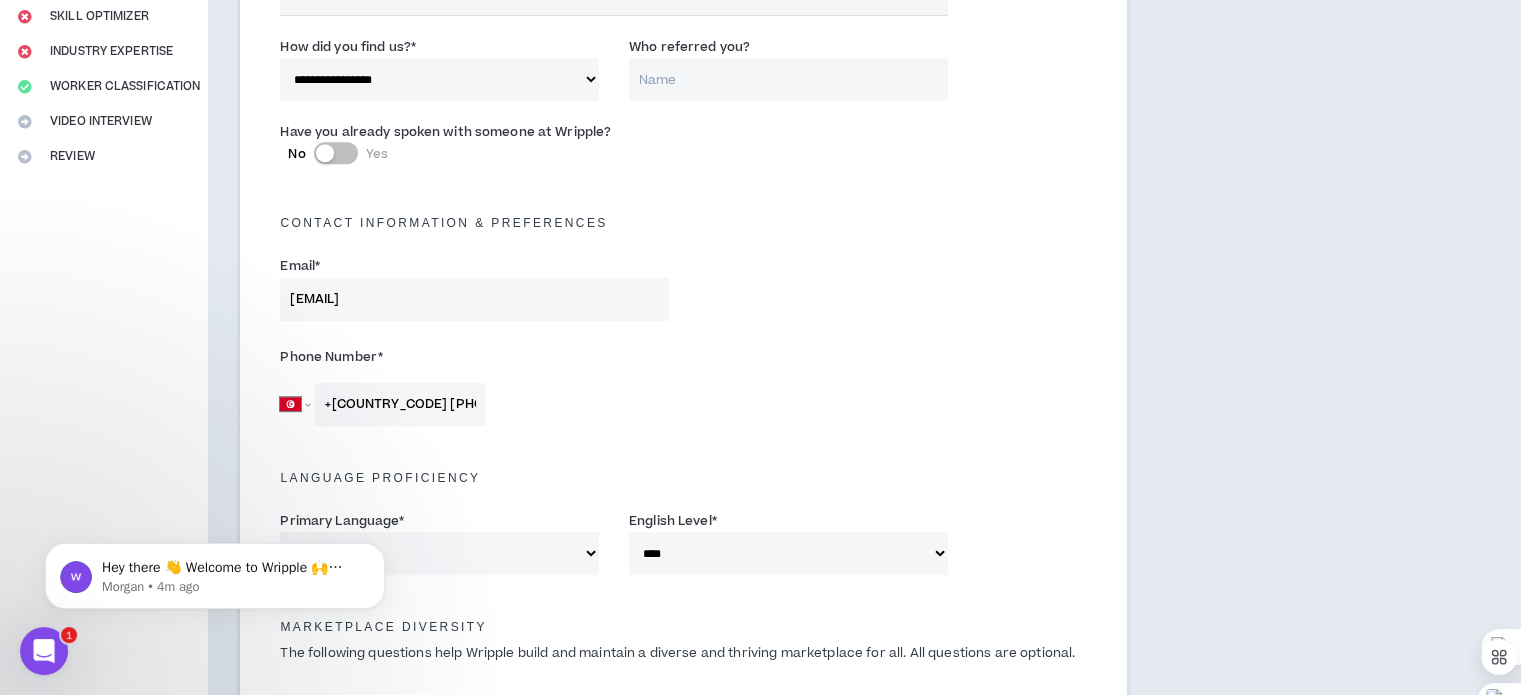 select on "**********" 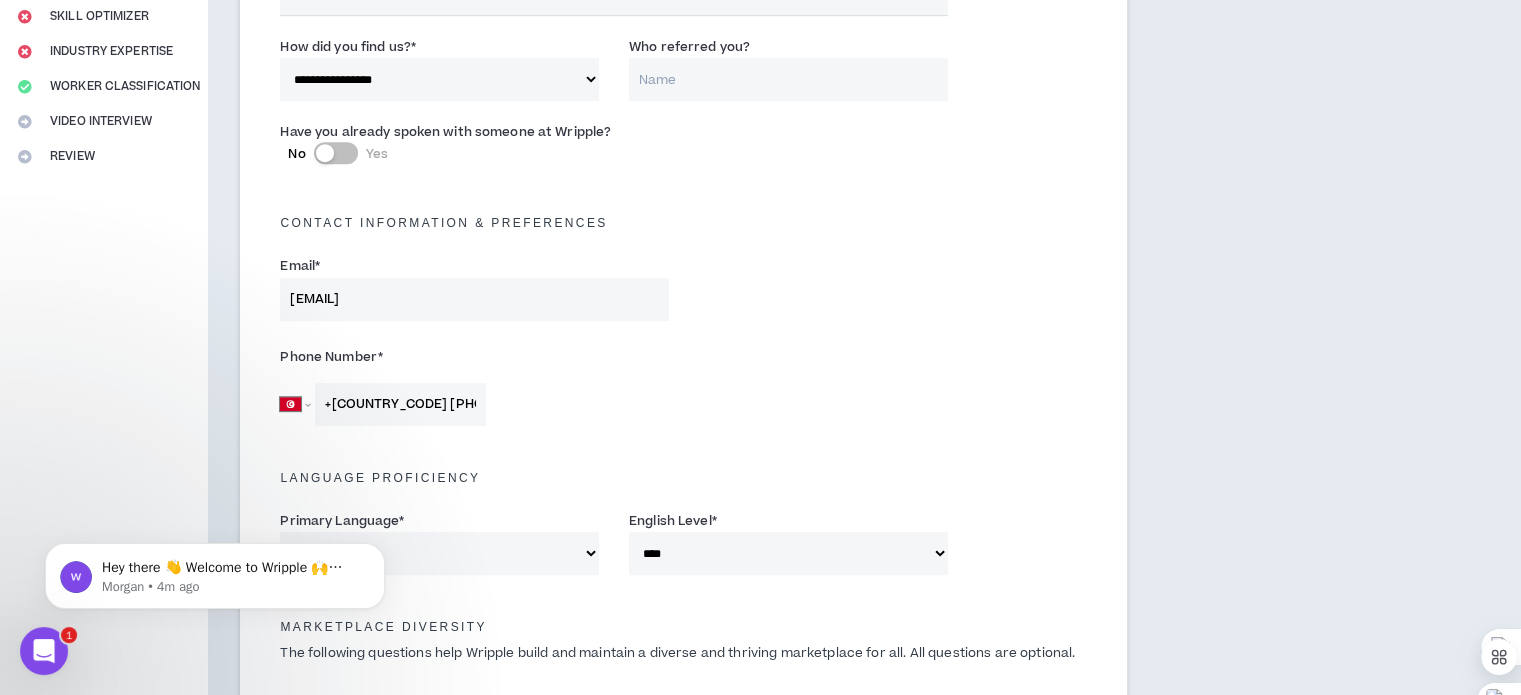click on "**********" at bounding box center [474, 822] 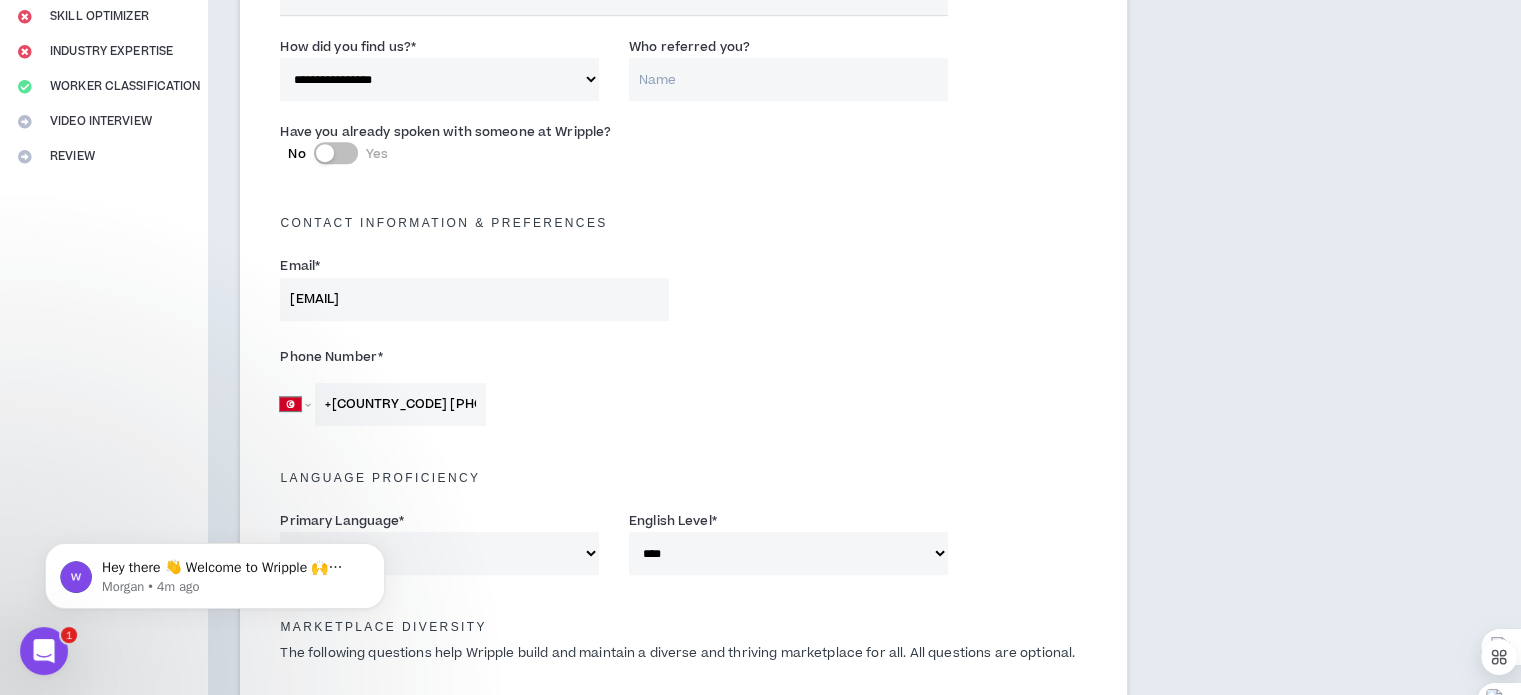 select on "**********" 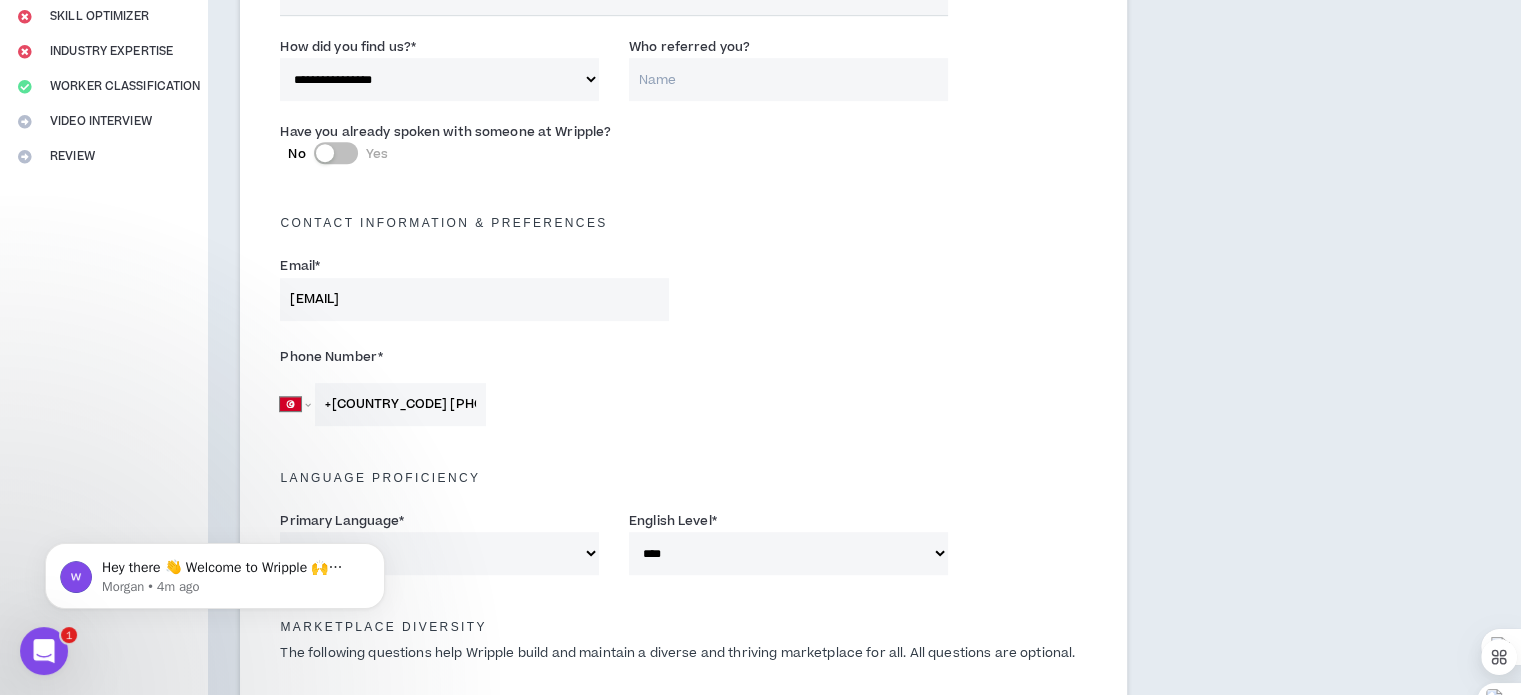click on "**********" at bounding box center (474, 993) 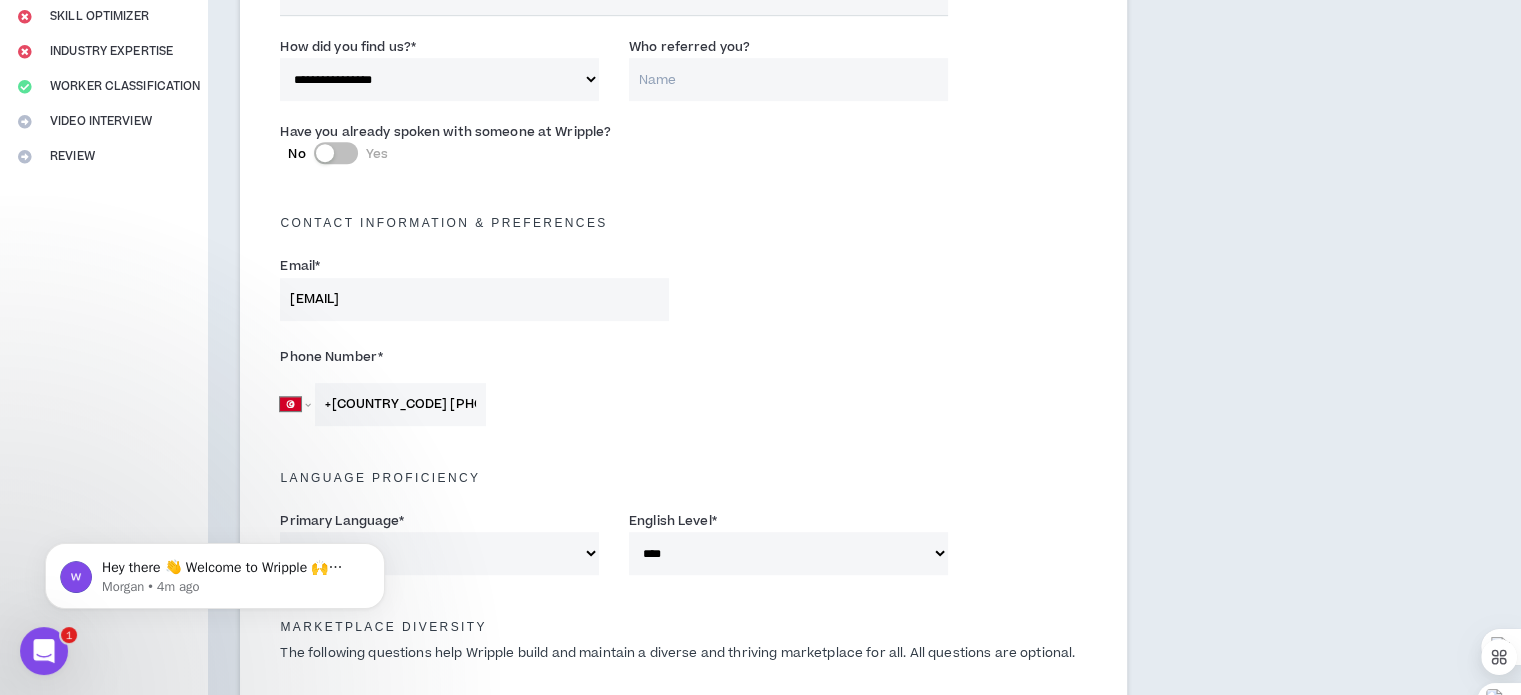select on "***" 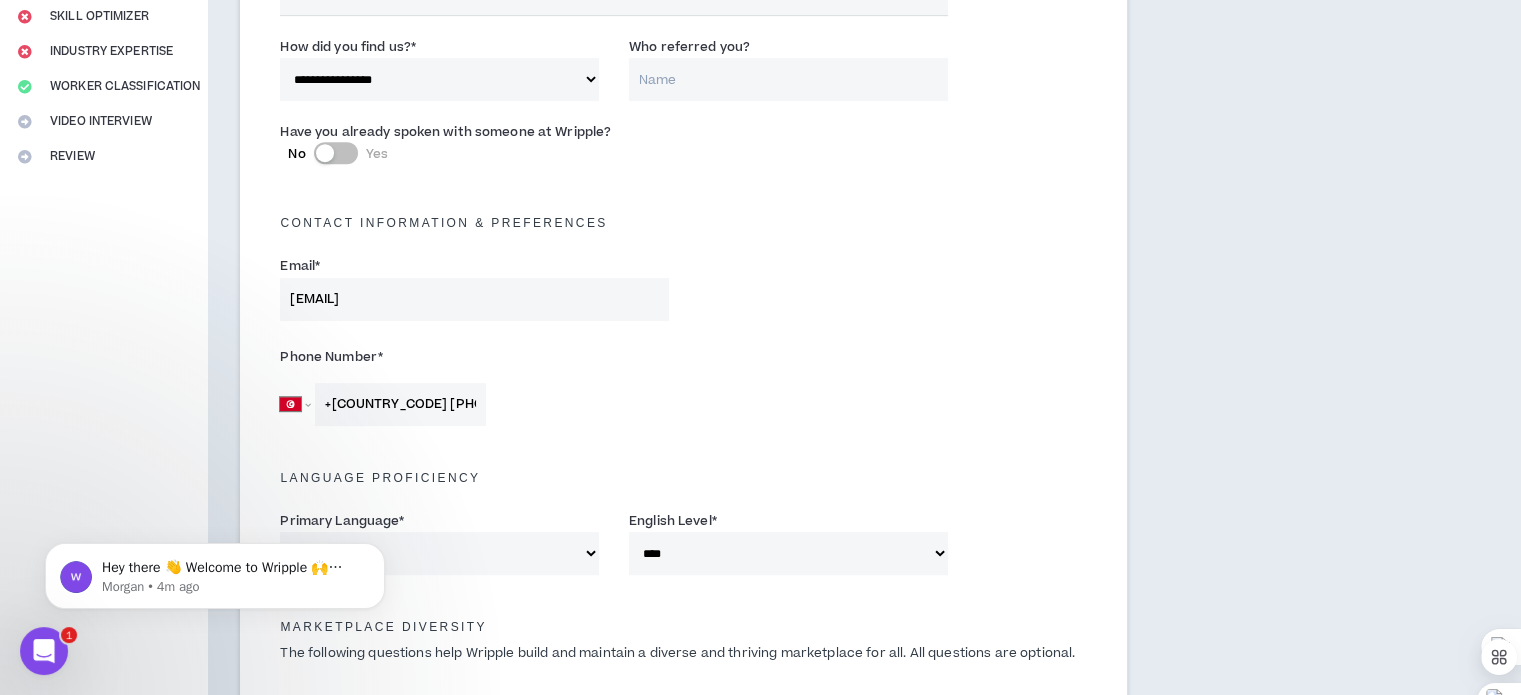 click on "**********" at bounding box center (474, 908) 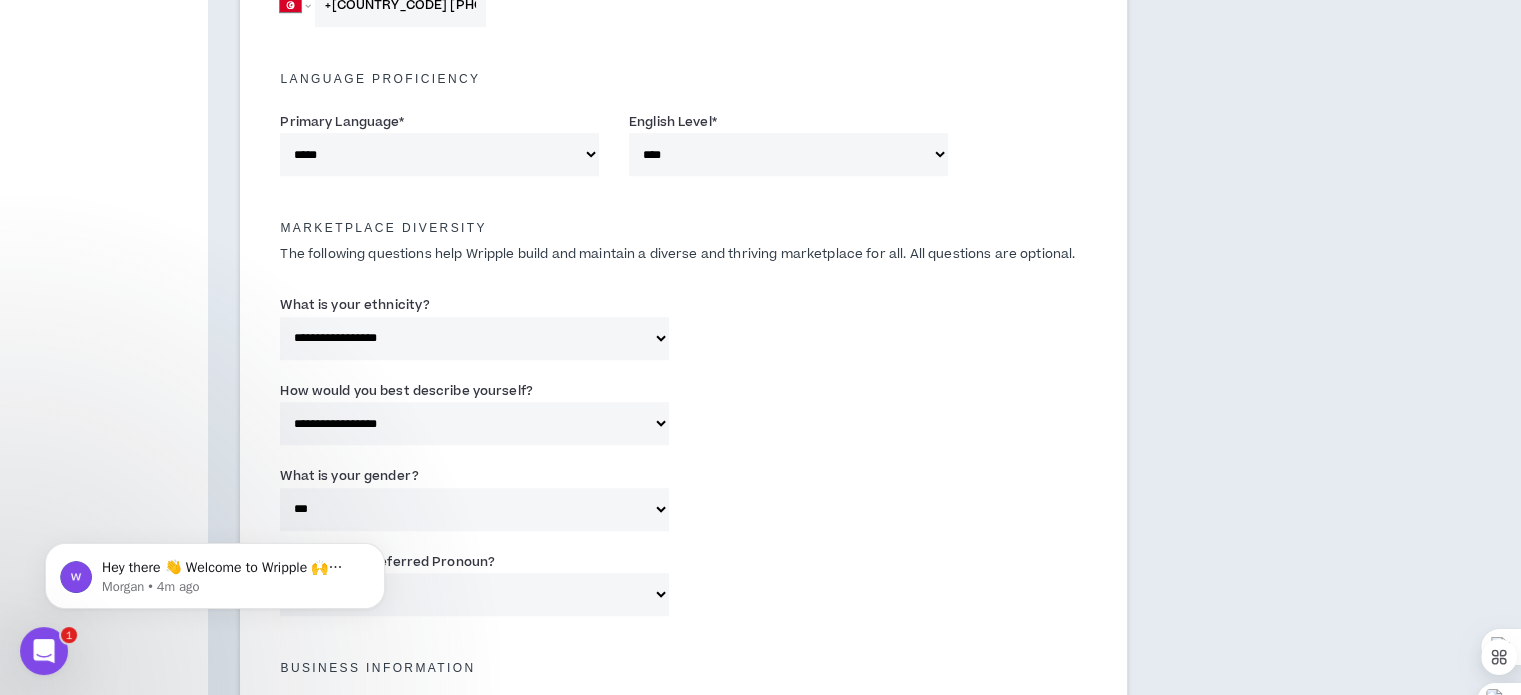 scroll, scrollTop: 1400, scrollLeft: 0, axis: vertical 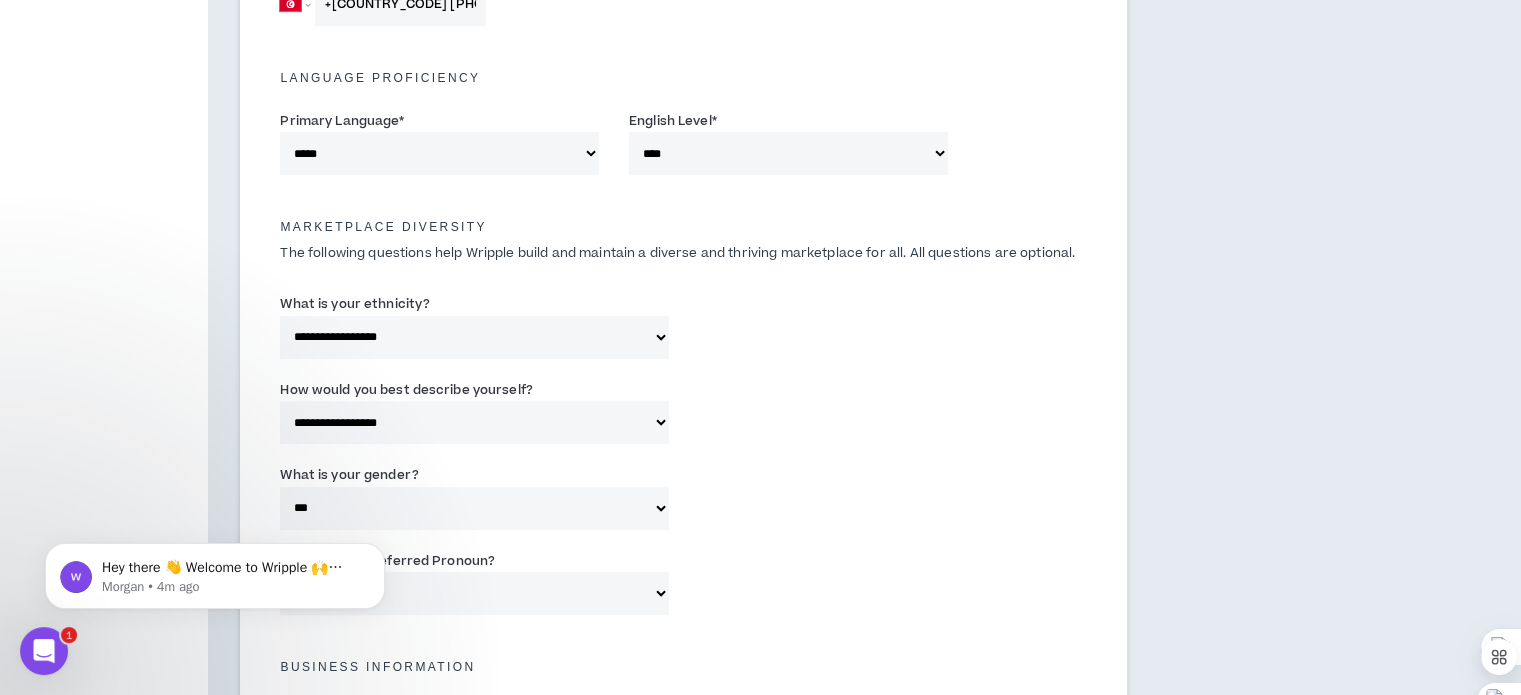 click on "Typical hours per week you're available for Wripple assignments  *" at bounding box center [489, 823] 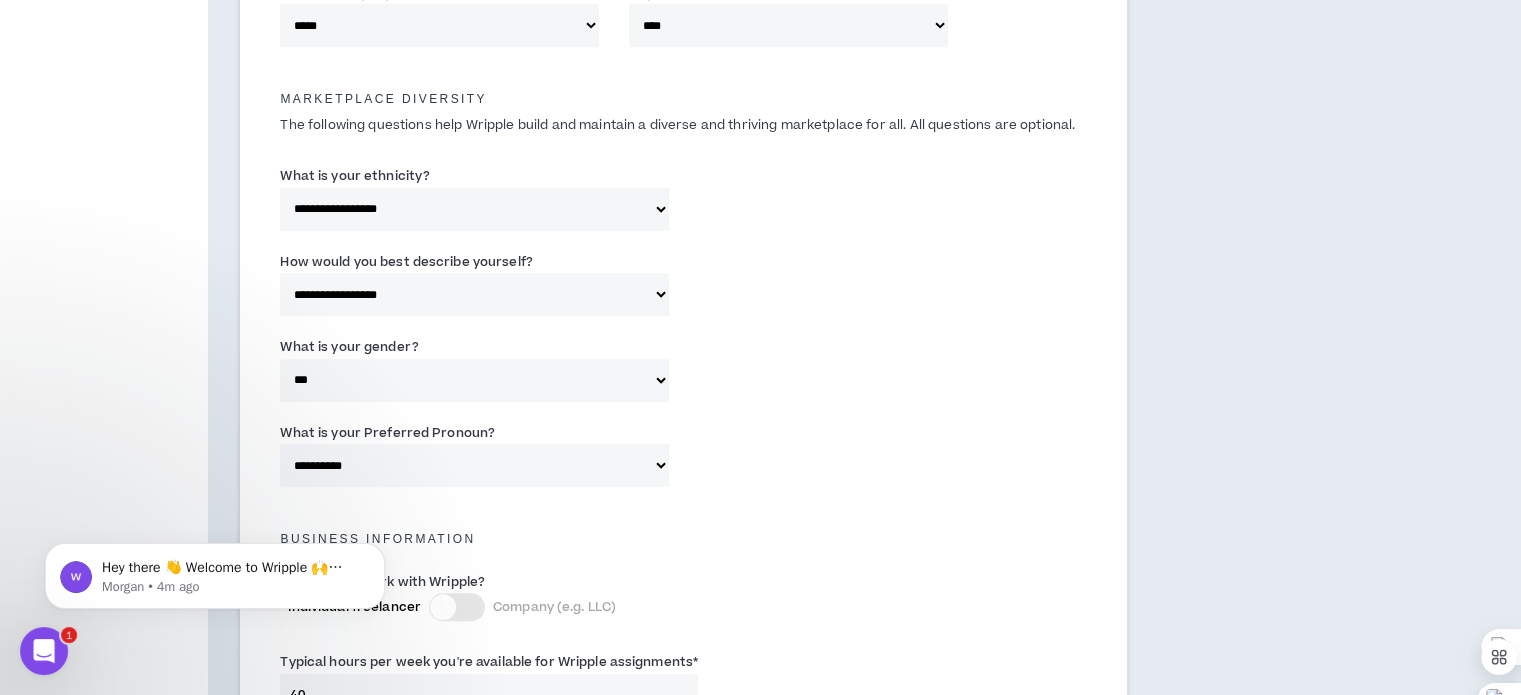 scroll, scrollTop: 1530, scrollLeft: 0, axis: vertical 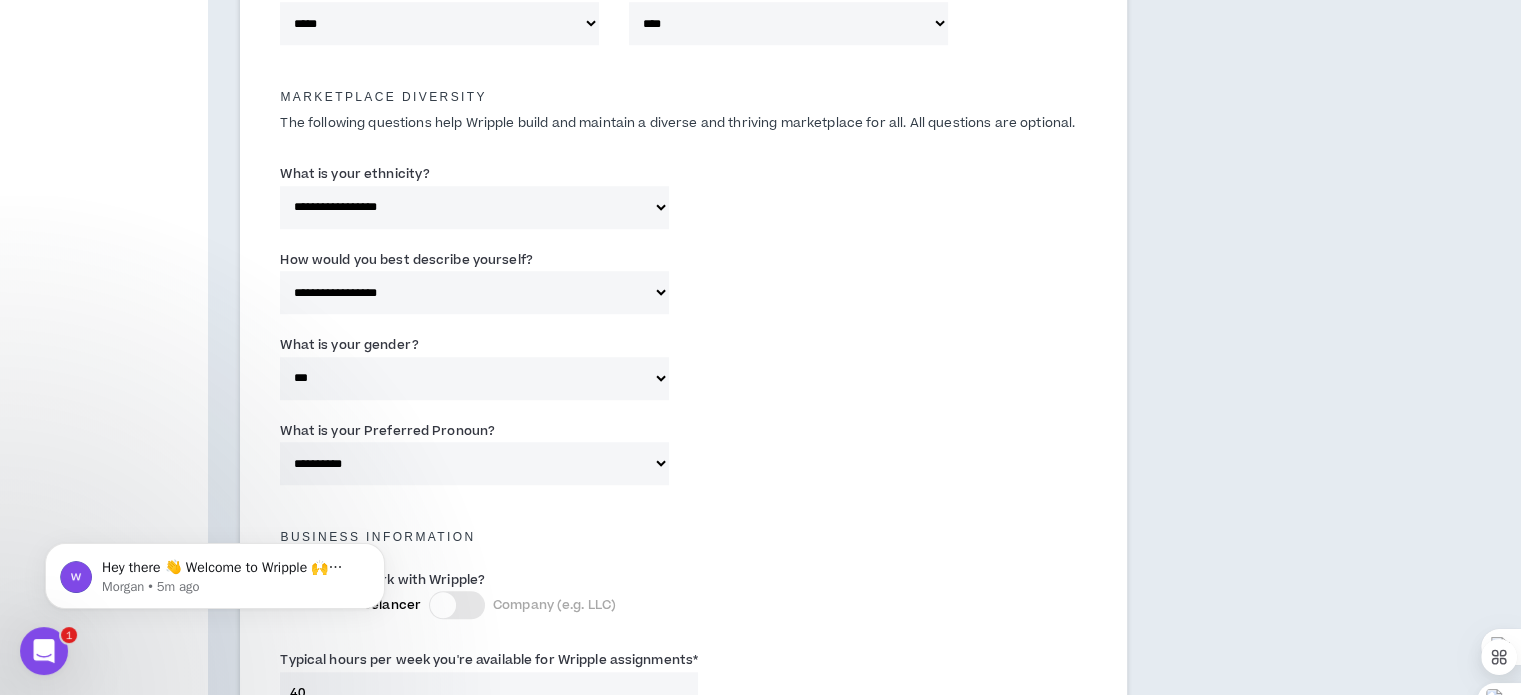 type on "20" 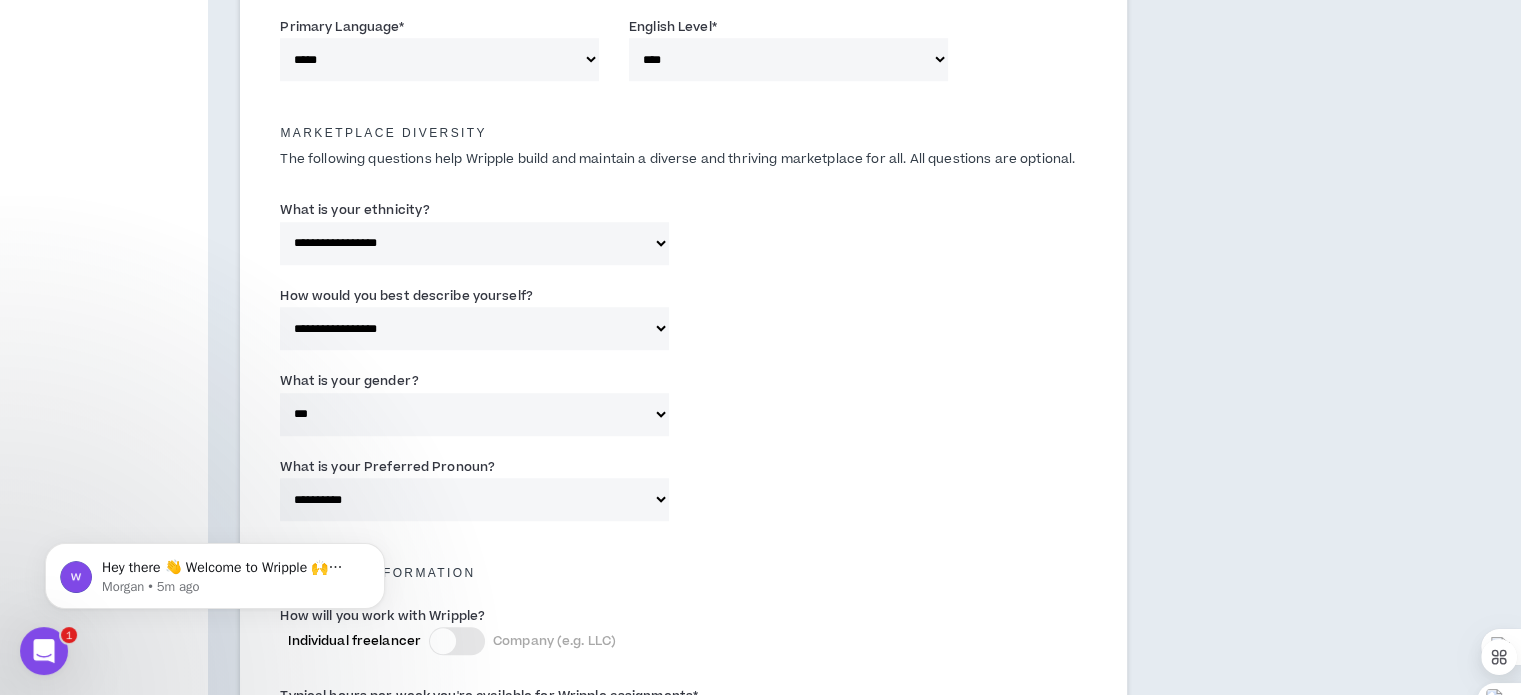 click on "Hey there 👋 Welcome to Wripple 🙌 Take a look around! If you have any questions, just reply to this message. [FIRST] [LAST] • 5m ago" at bounding box center [215, 571] 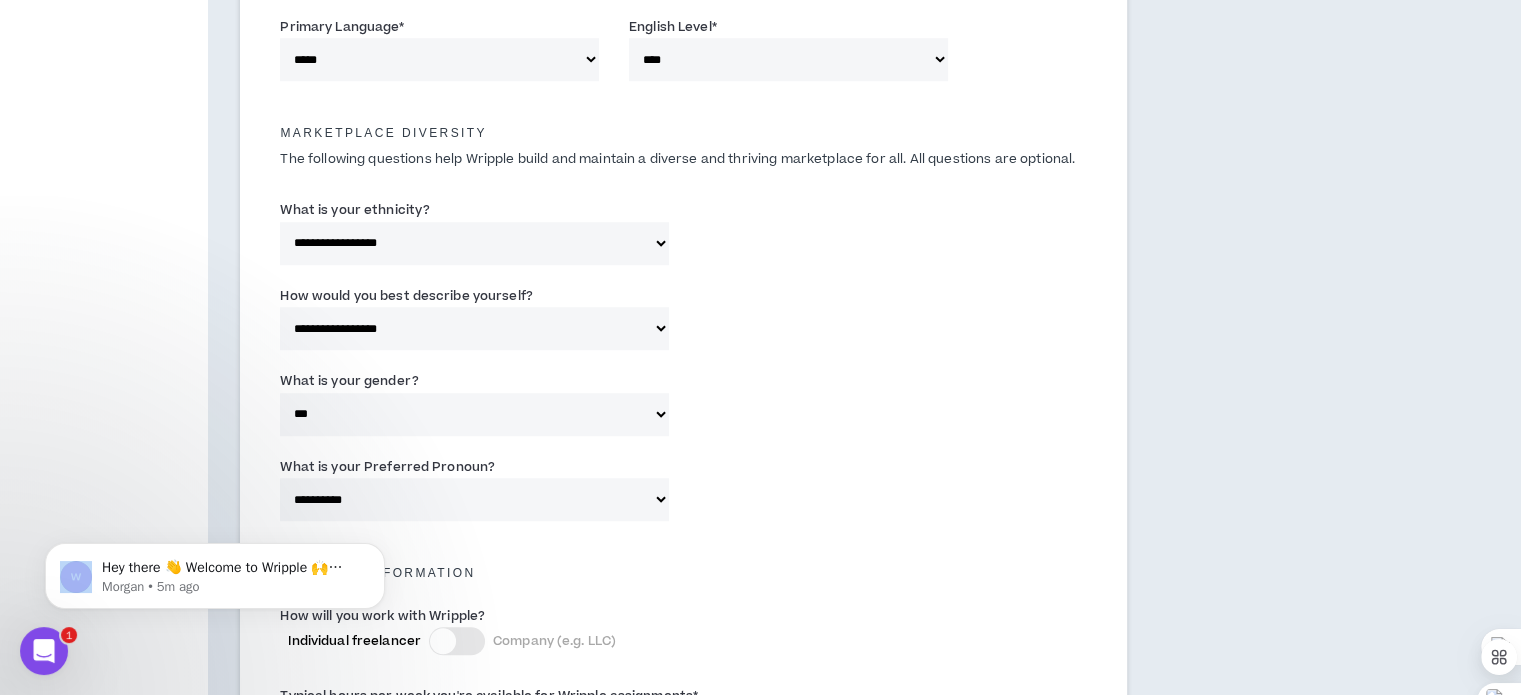 click on "Hey there 👋 Welcome to Wripple 🙌 Take a look around! If you have any questions, just reply to this message. [FIRST] [LAST] • 5m ago" at bounding box center [215, 571] 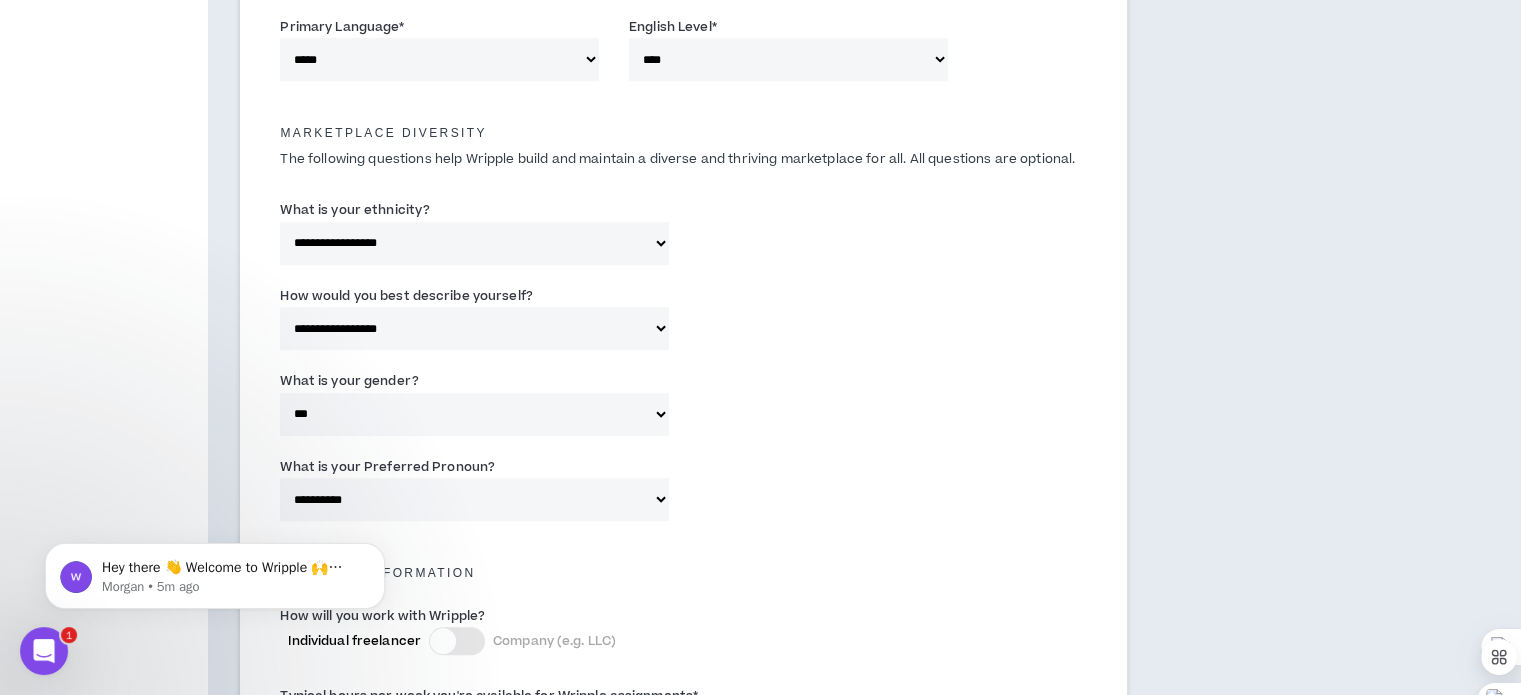click on "Hey there 👋 Welcome to Wripple 🙌 Take a look around! If you have any questions, just reply to this message. [FIRST] [LAST] • 5m ago" 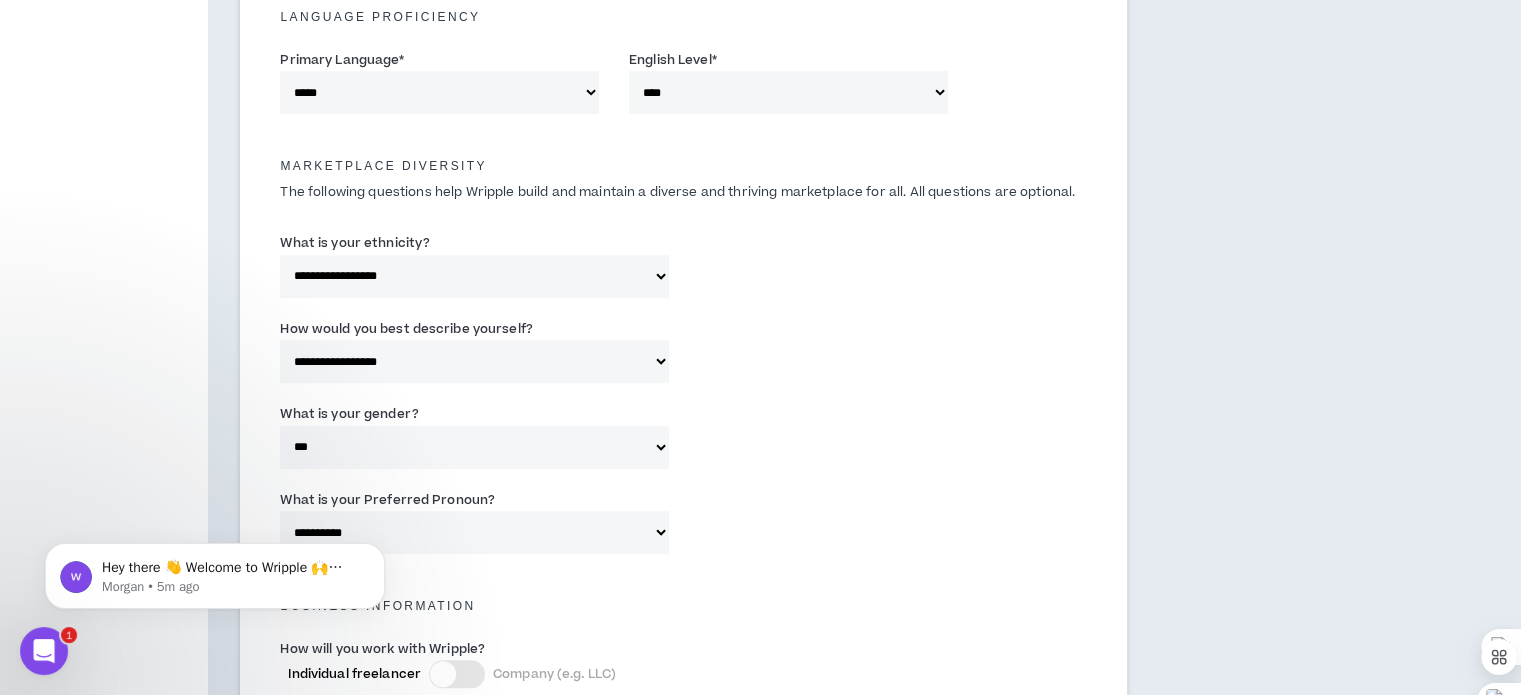 scroll, scrollTop: 1494, scrollLeft: 0, axis: vertical 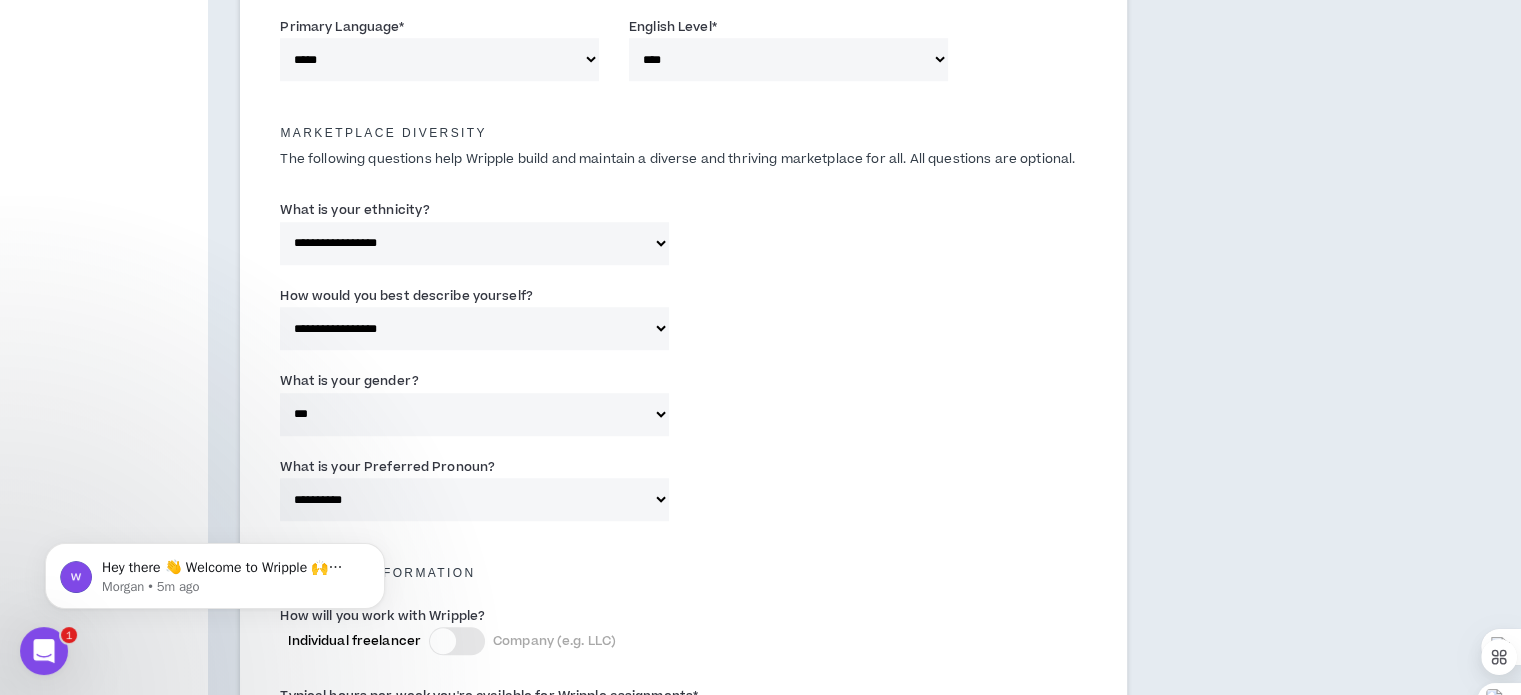 click on "Hey there 👋 Welcome to Wripple 🙌 Take a look around! If you have any questions, just reply to this message. [FIRST] [LAST] • 5m ago" at bounding box center [215, 484] 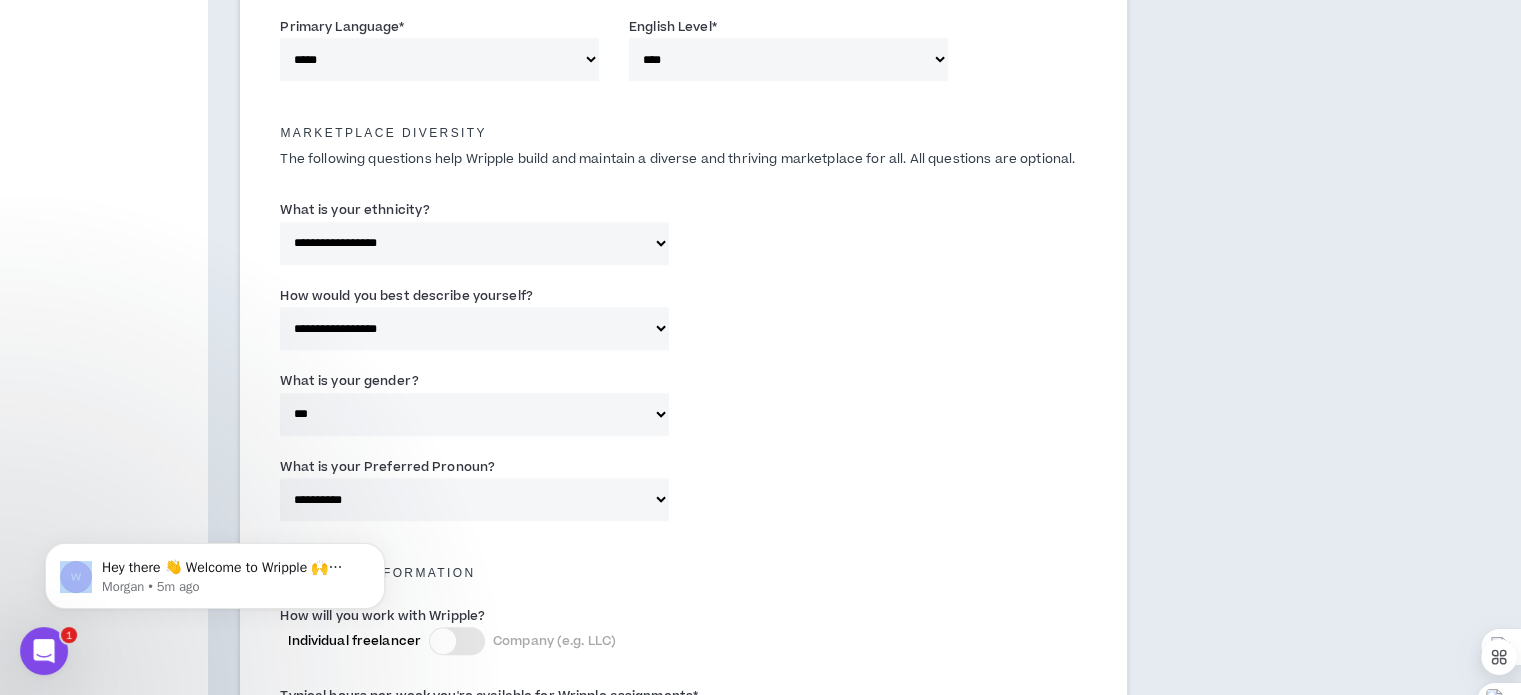 click on "Hey there 👋 Welcome to Wripple 🙌 Take a look around! If you have any questions, just reply to this message. [FIRST] [LAST] • 5m ago" at bounding box center (215, 571) 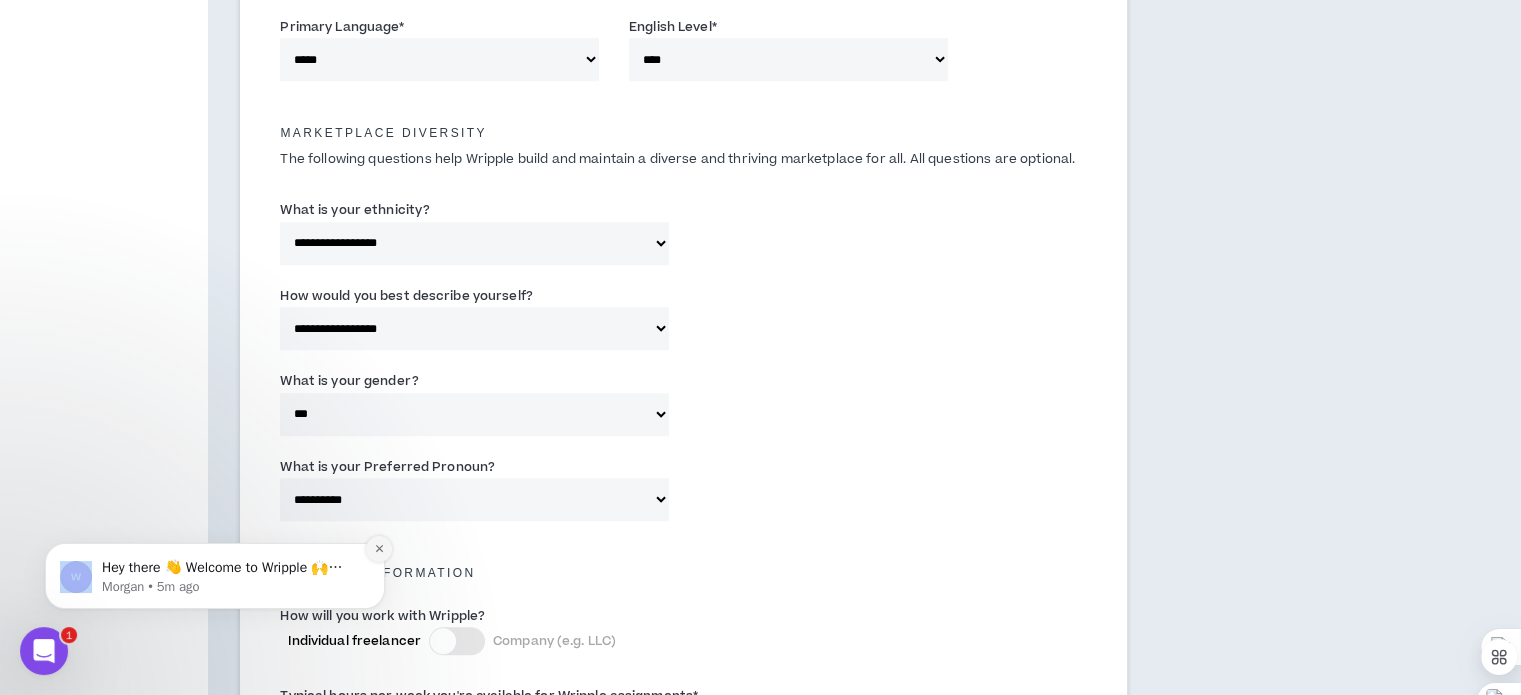 click 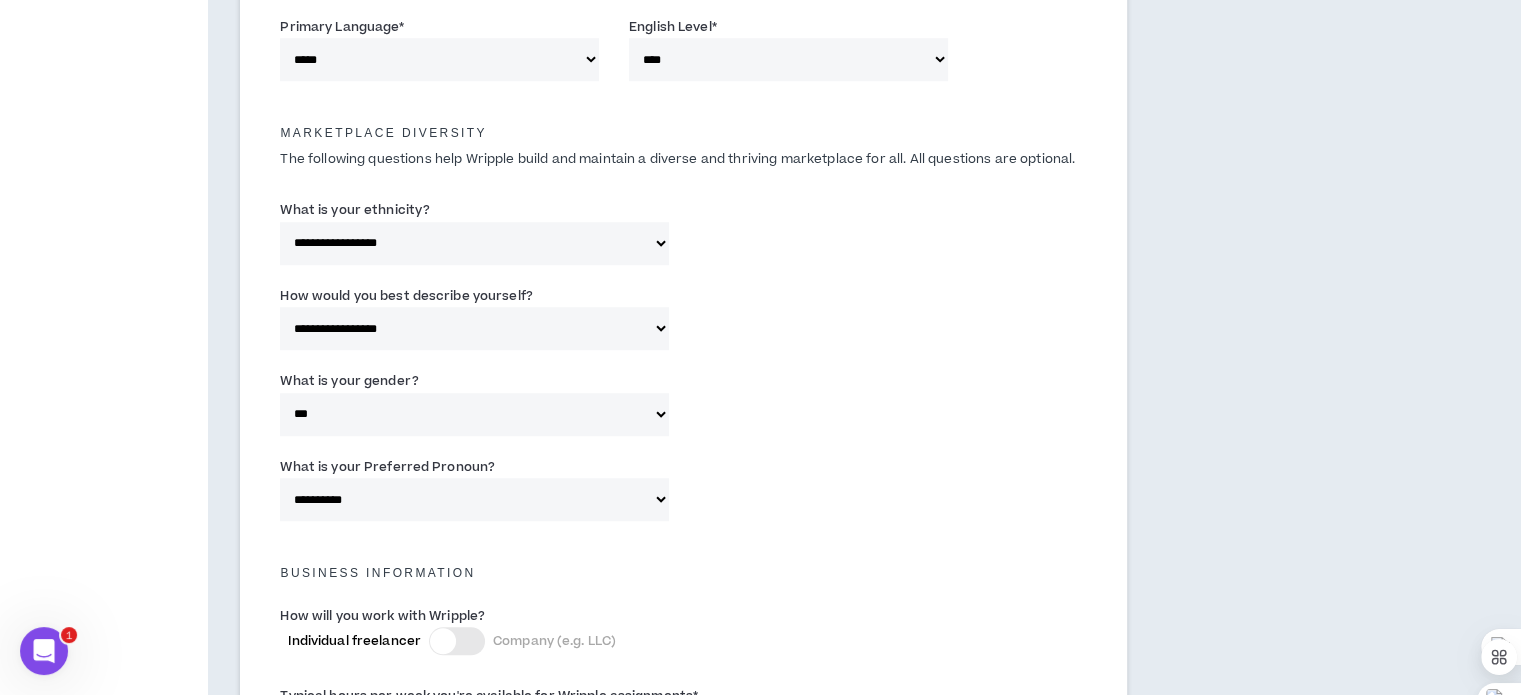 click on "I have read and agree to the    terms of service" at bounding box center (446, 1131) 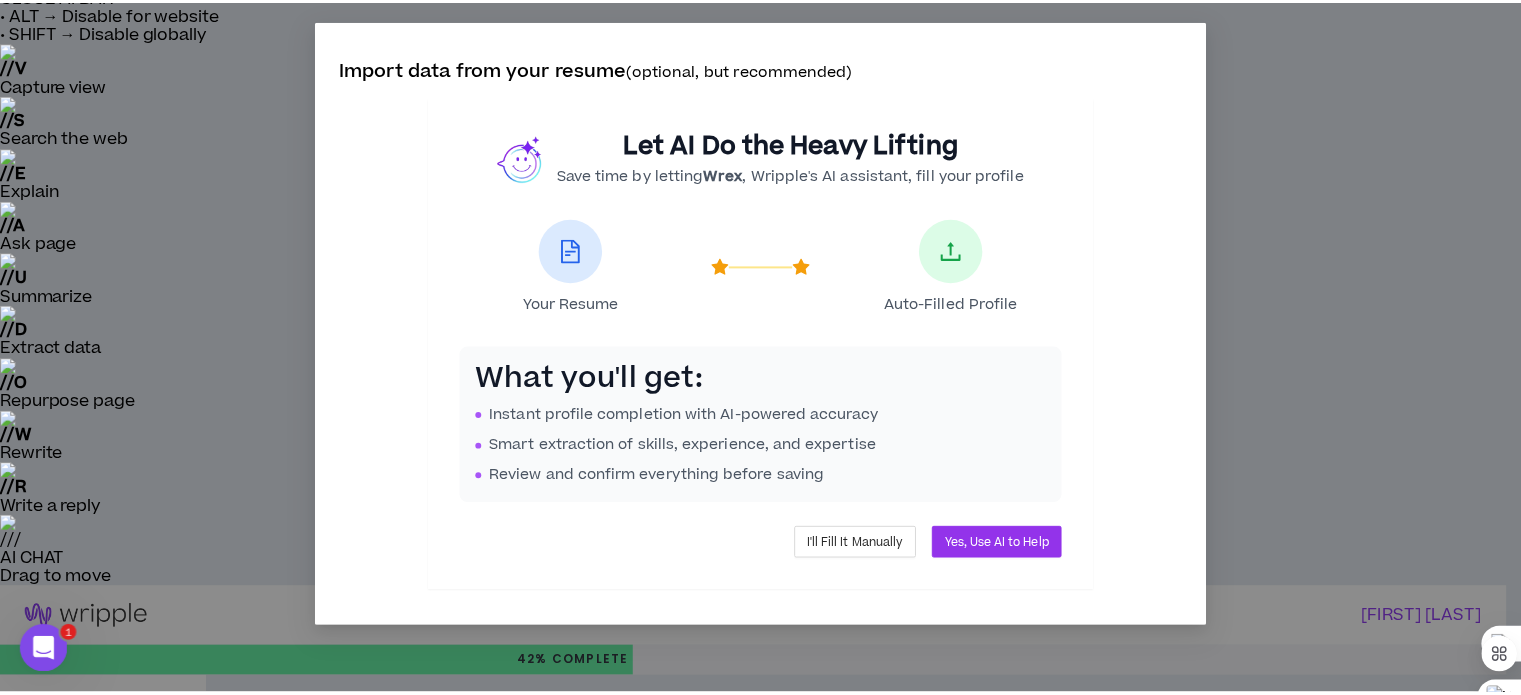 scroll, scrollTop: 0, scrollLeft: 0, axis: both 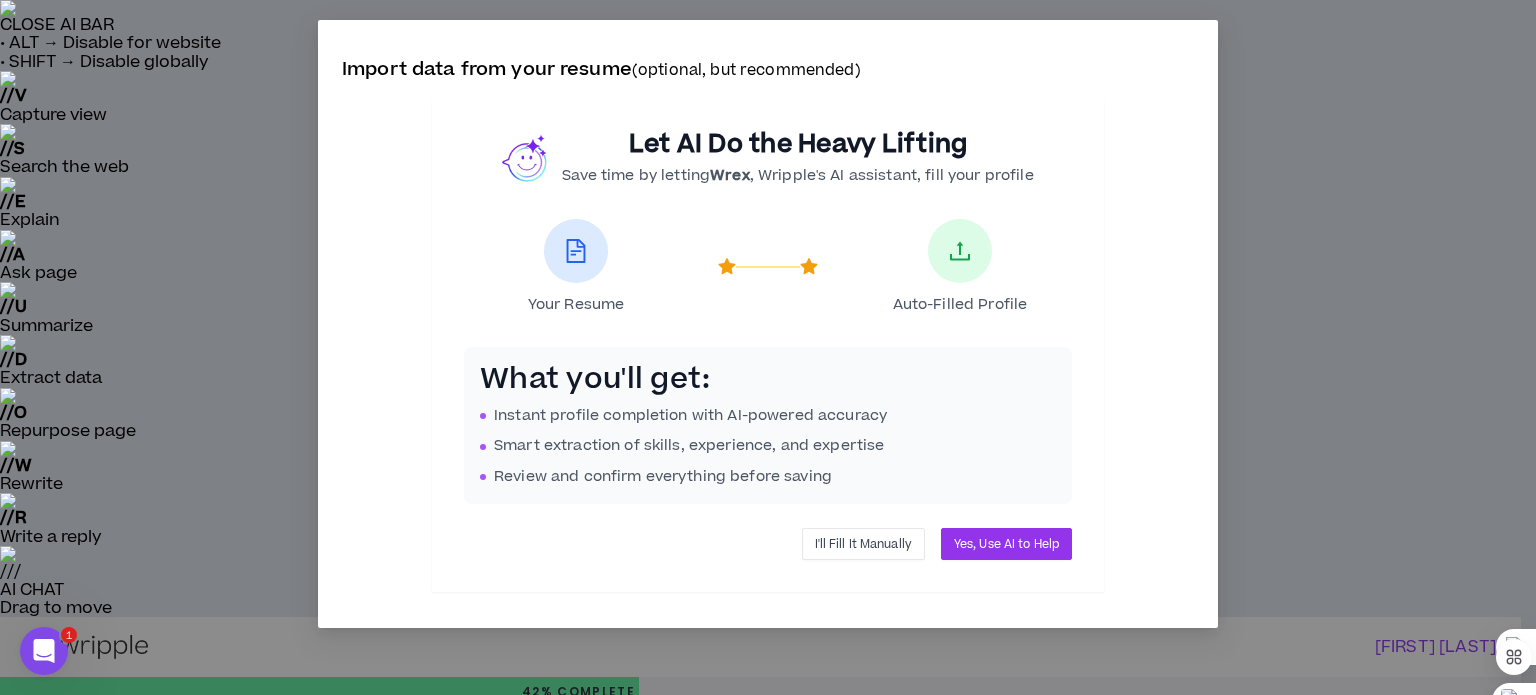 click on "I'll Fill It Manually" at bounding box center [863, 544] 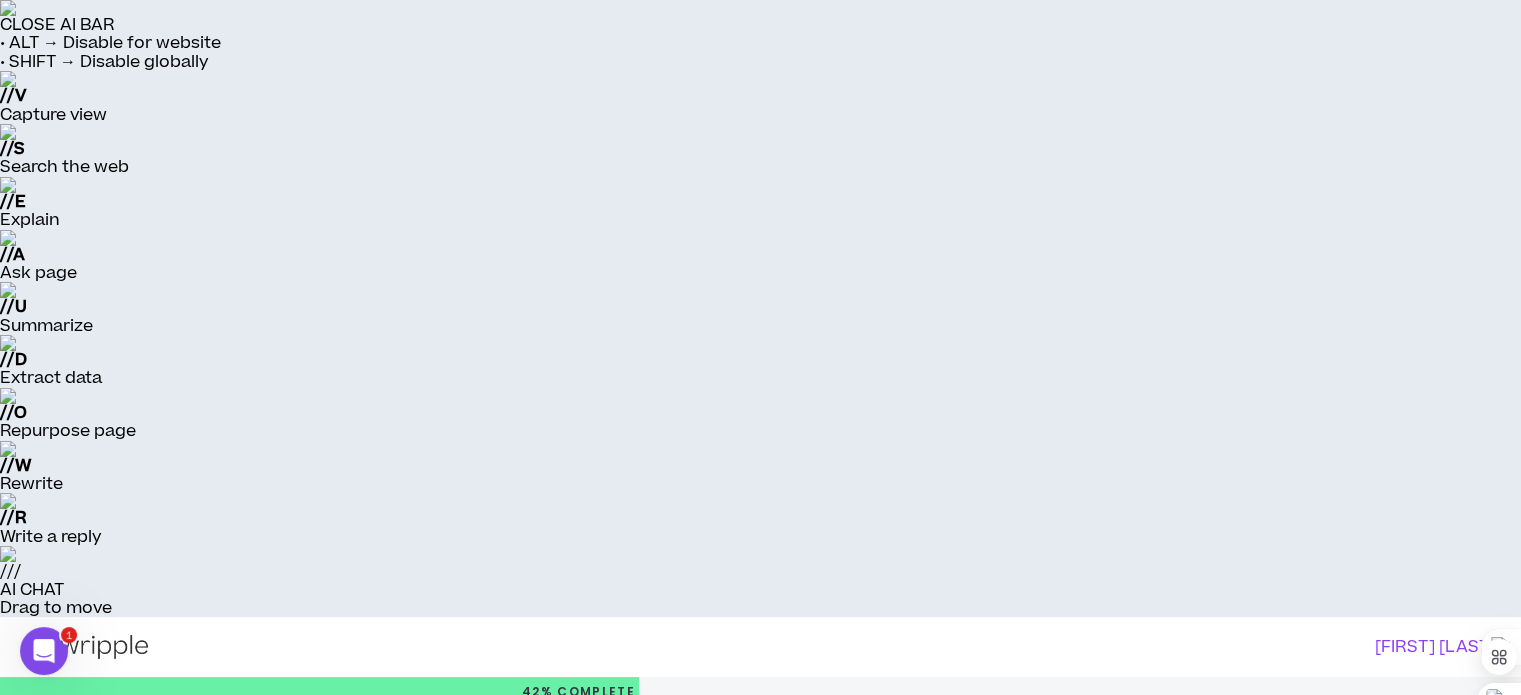 click on "Title I call myself  *" at bounding box center (439, 907) 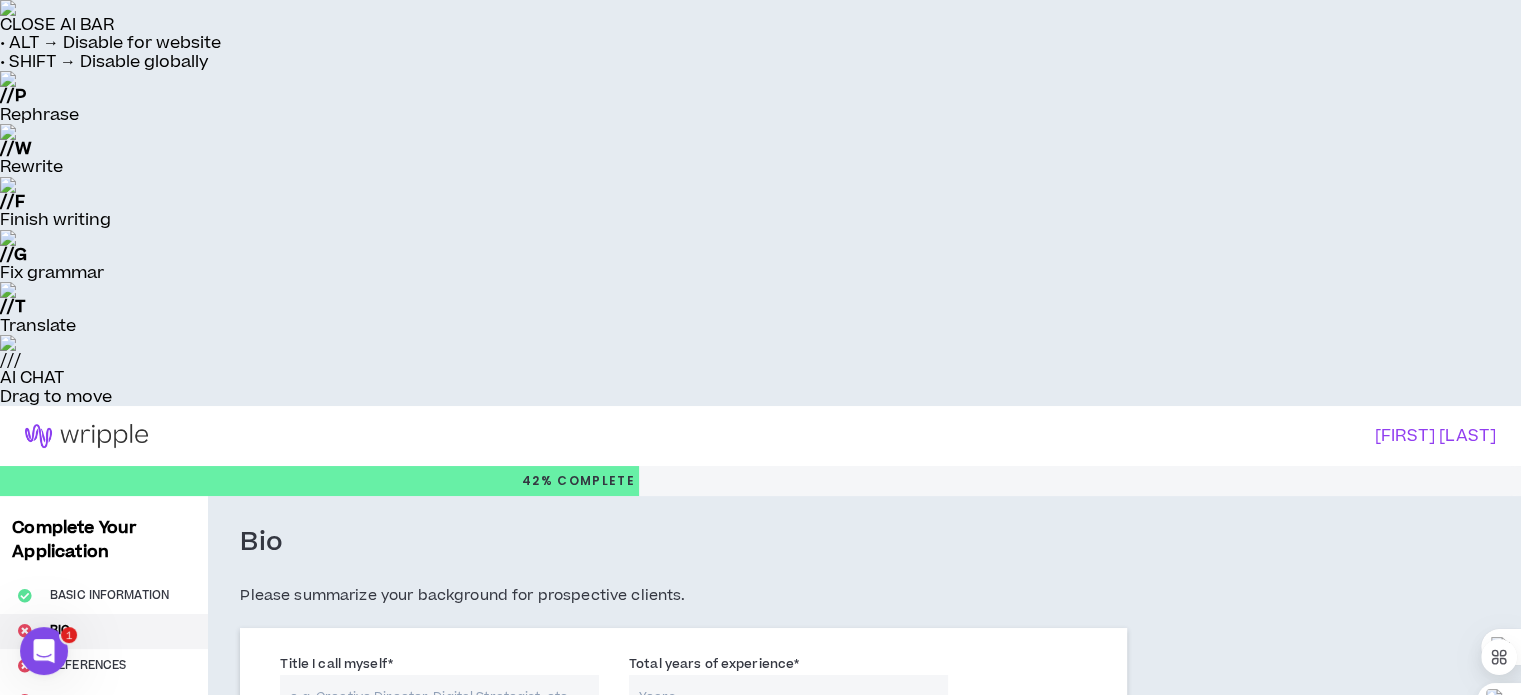 click on "Total years of experience  *" at bounding box center (788, 696) 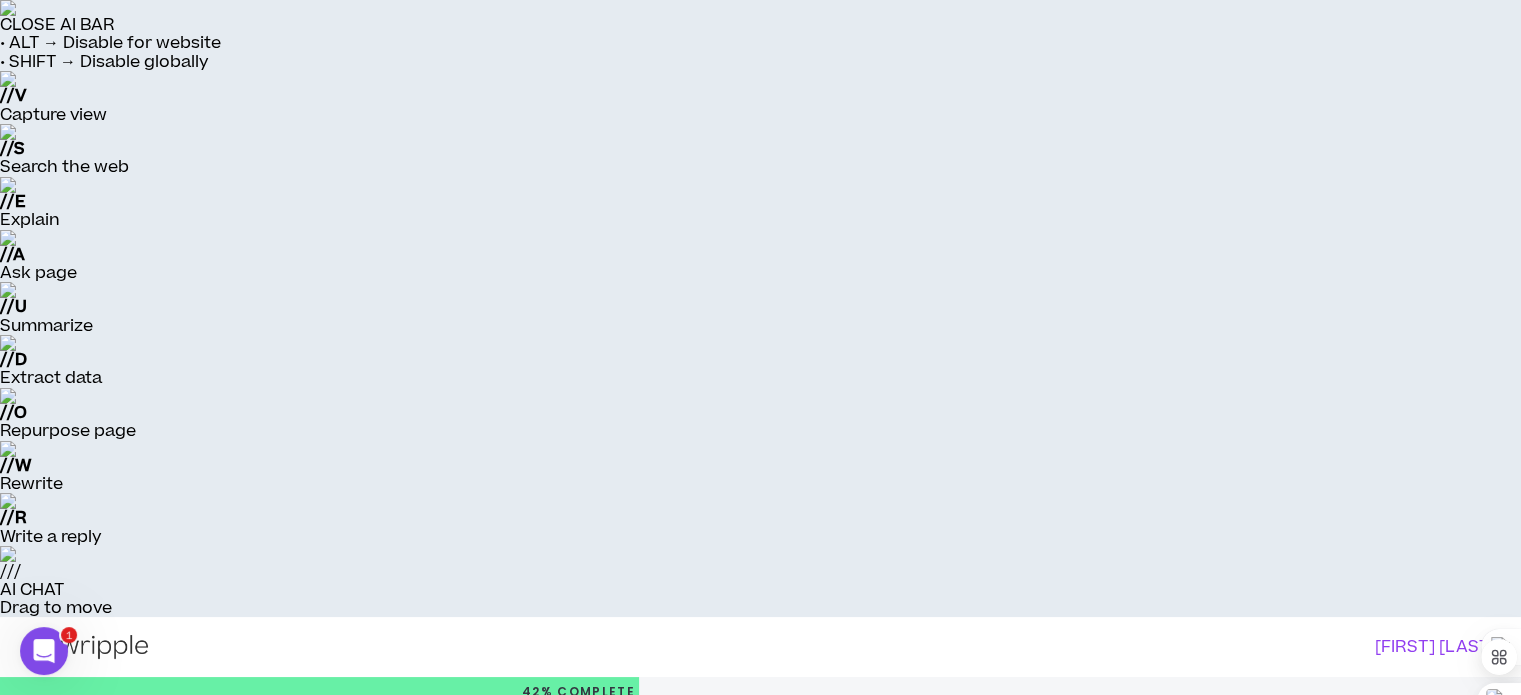 type on "1" 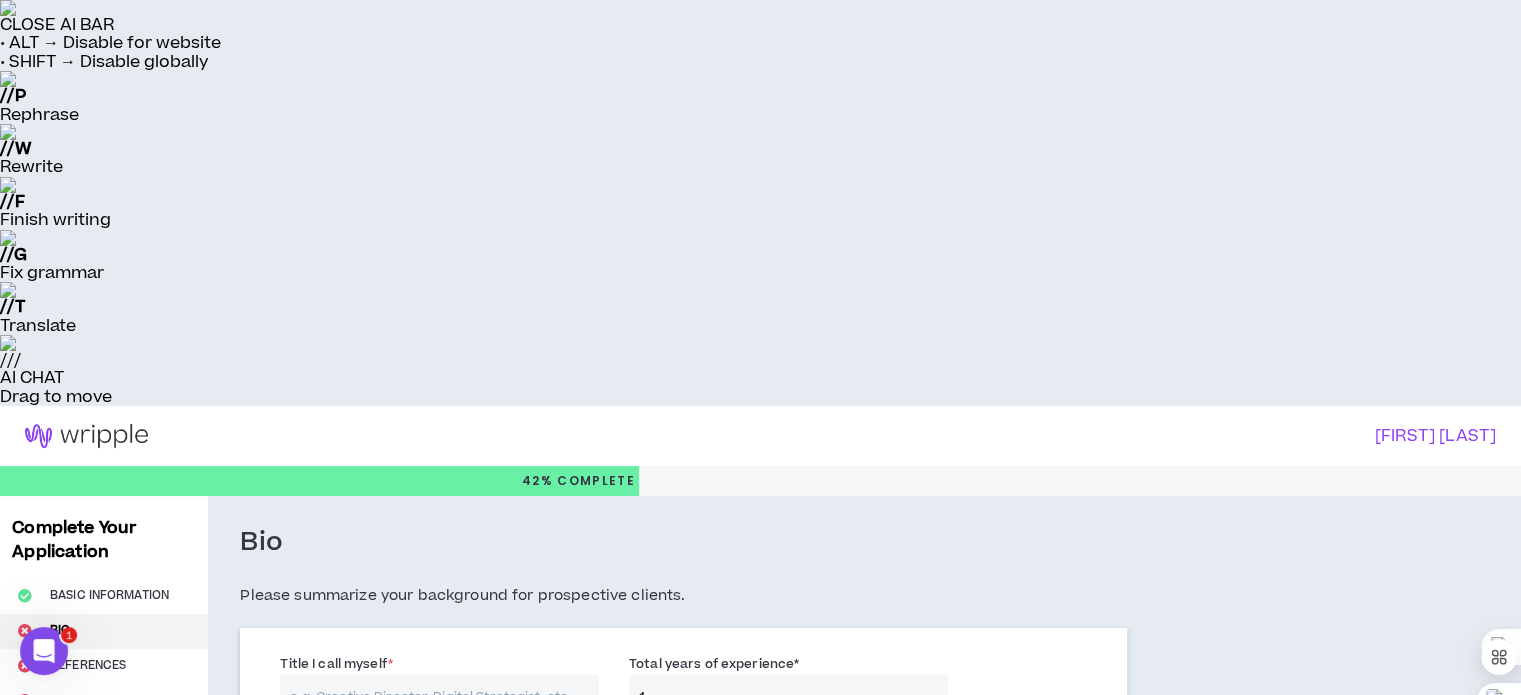 click on "Title I call myself  *" at bounding box center [439, 696] 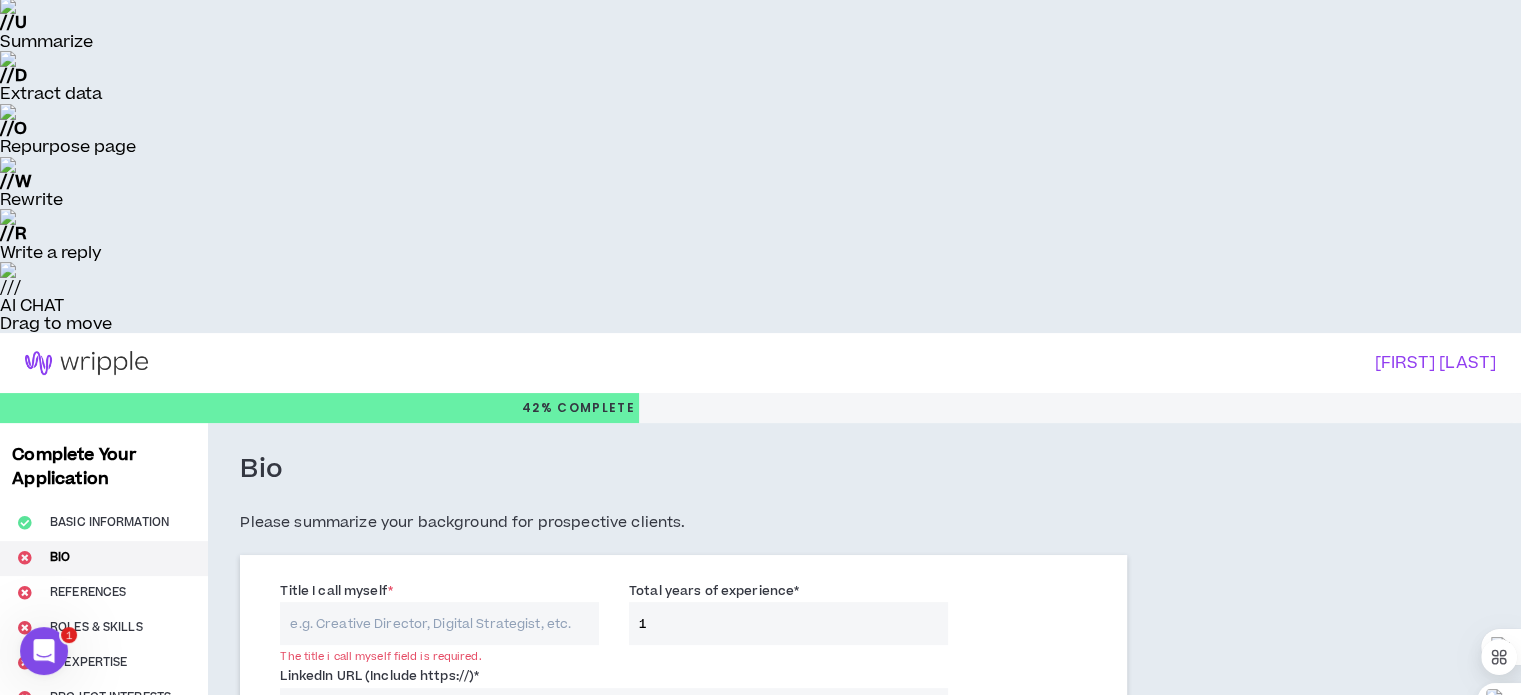 scroll, scrollTop: 300, scrollLeft: 0, axis: vertical 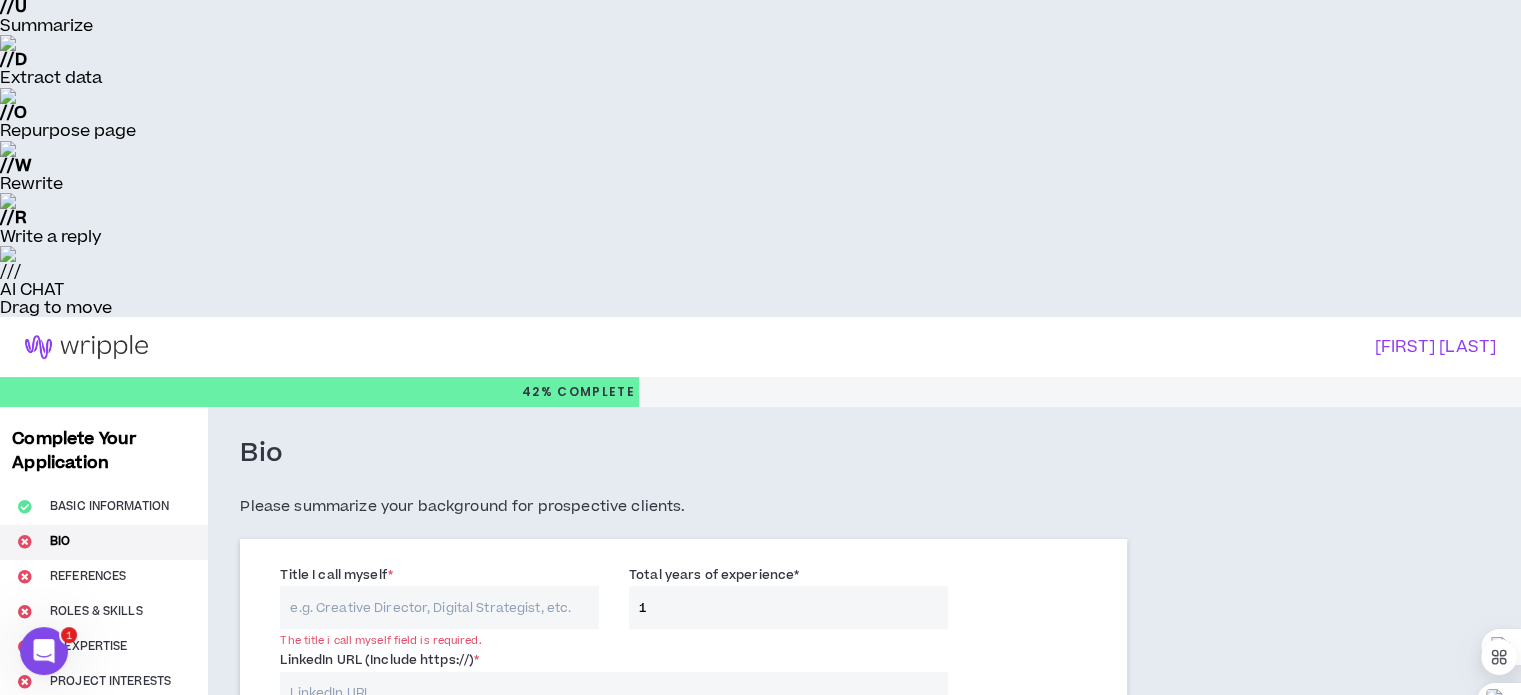 click at bounding box center (350, 874) 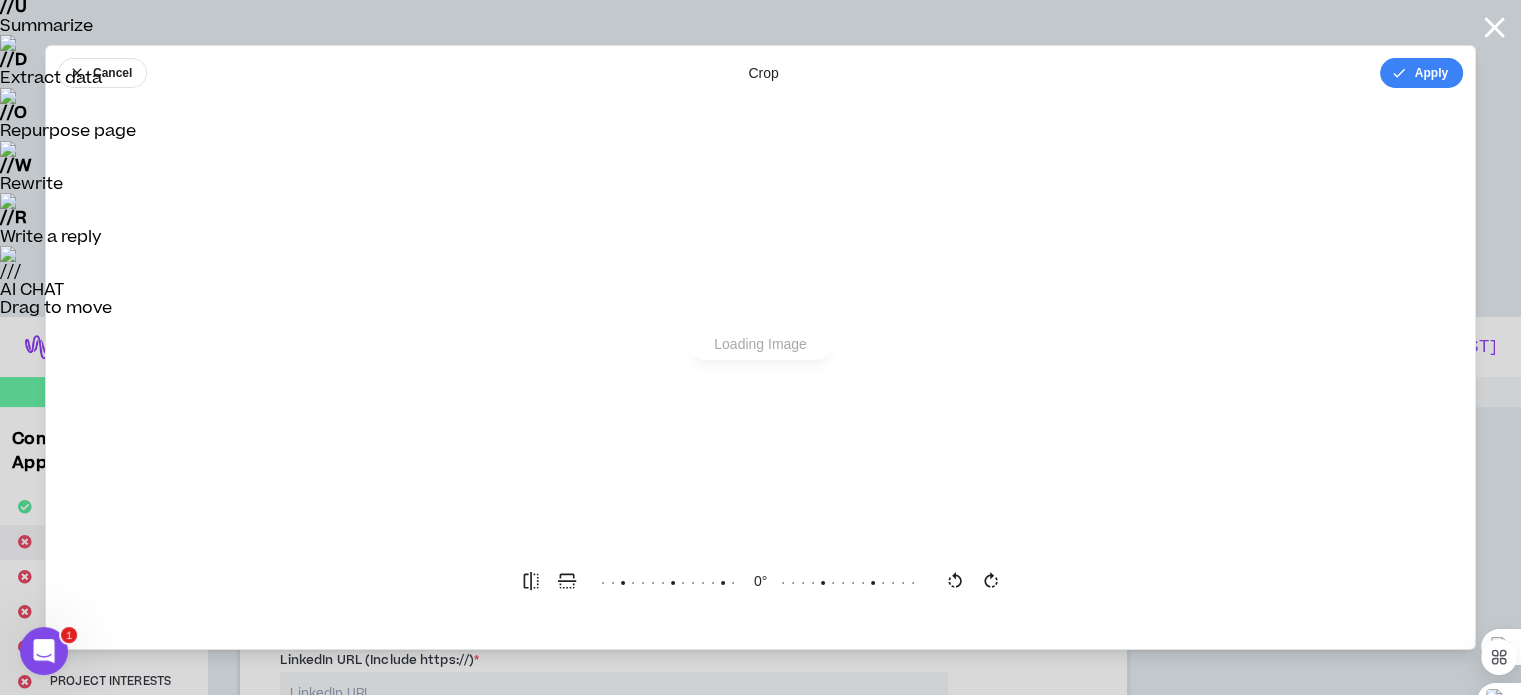 scroll, scrollTop: 0, scrollLeft: 0, axis: both 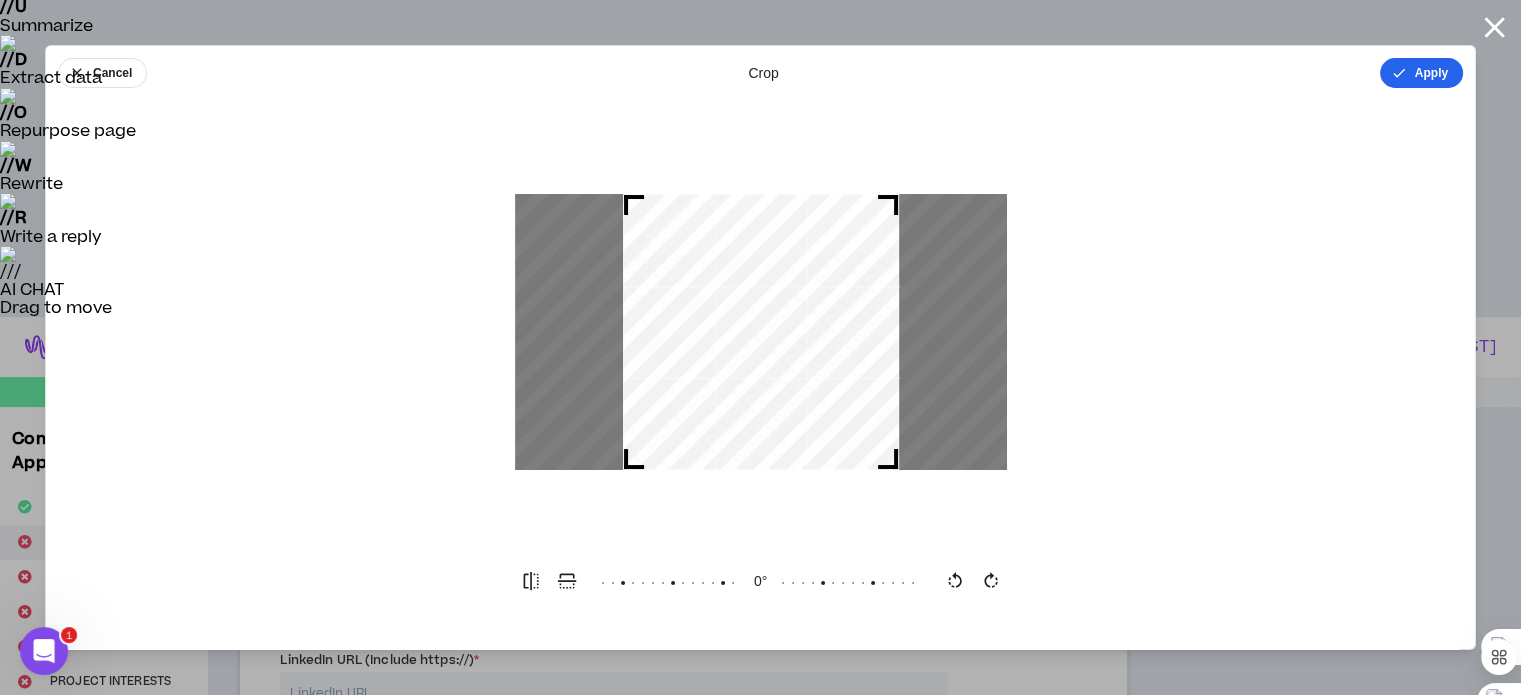 click on "Apply" at bounding box center [1421, 73] 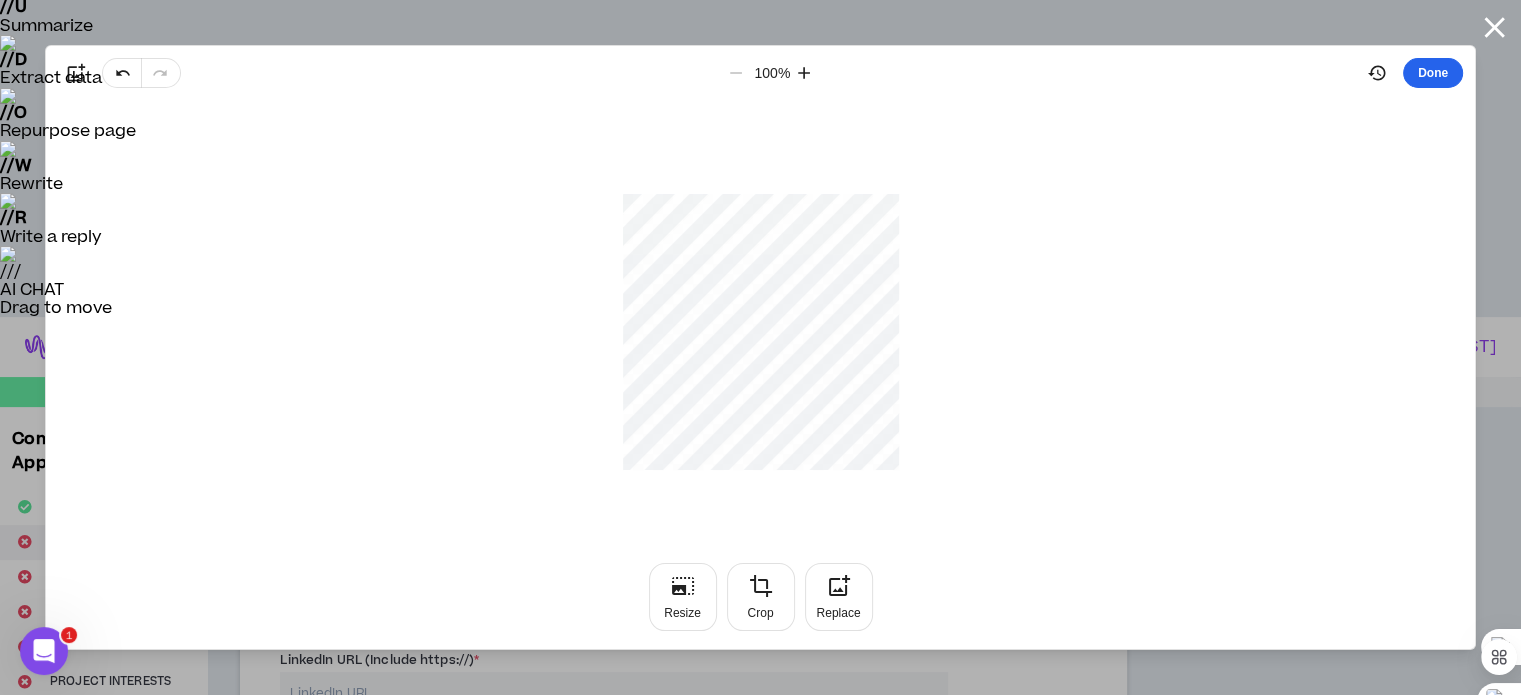 click on "Done" at bounding box center (1433, 73) 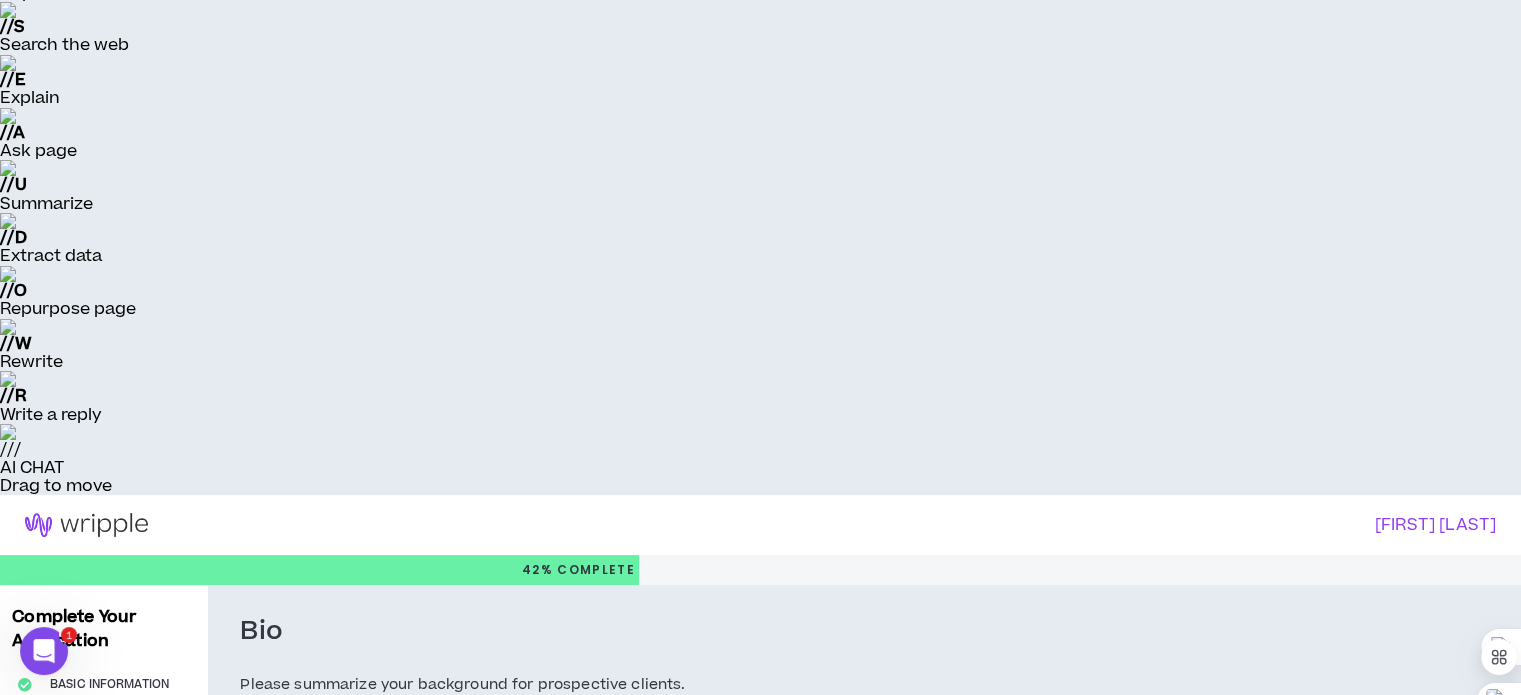 scroll, scrollTop: 100, scrollLeft: 0, axis: vertical 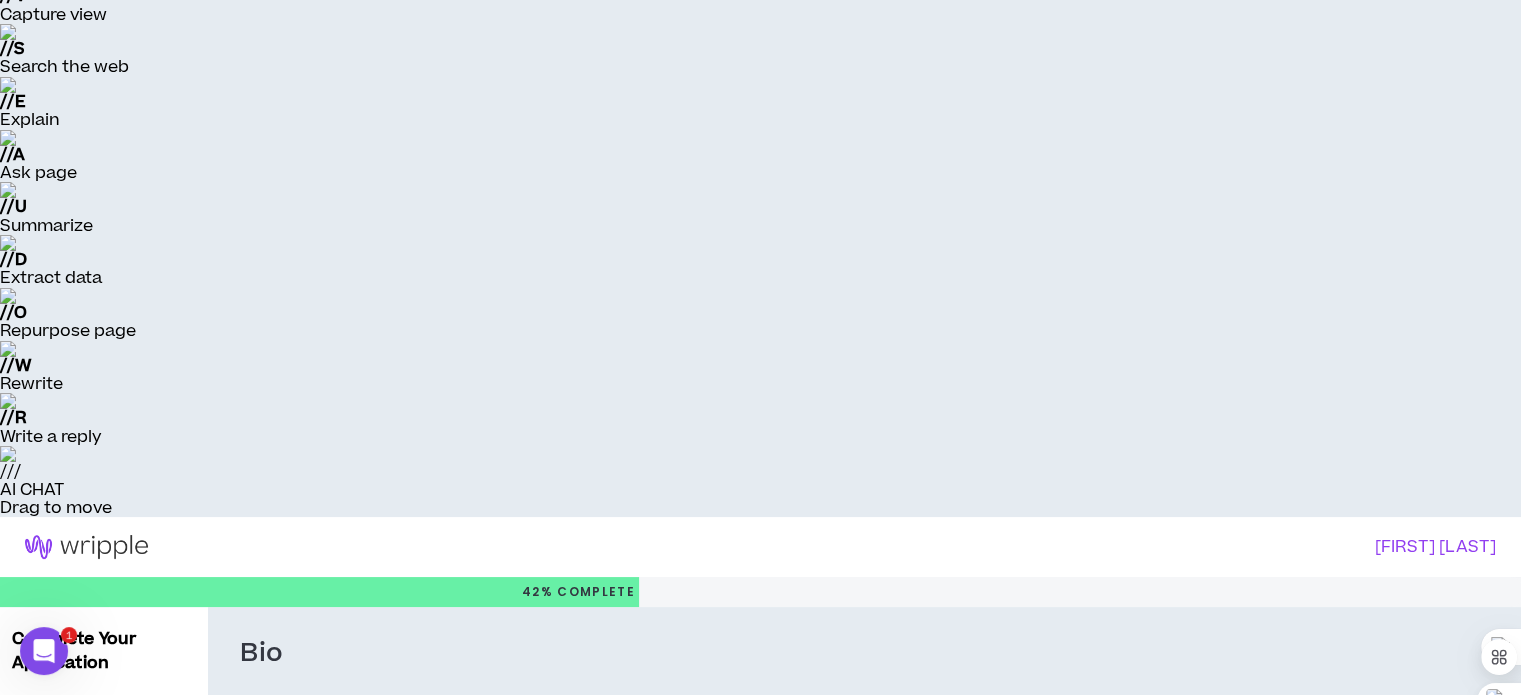 click on "LinkedIn URL (Include https://)  *" at bounding box center (613, 893) 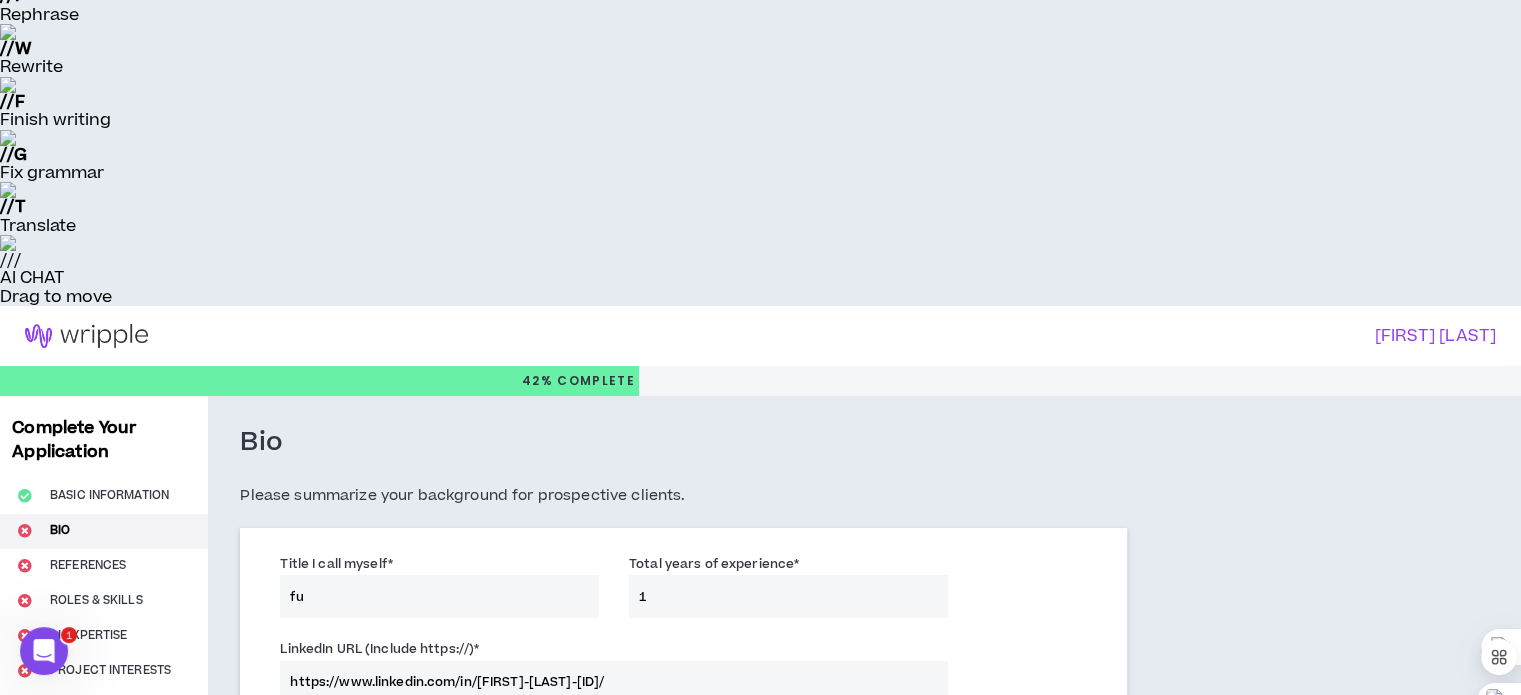 type on "f" 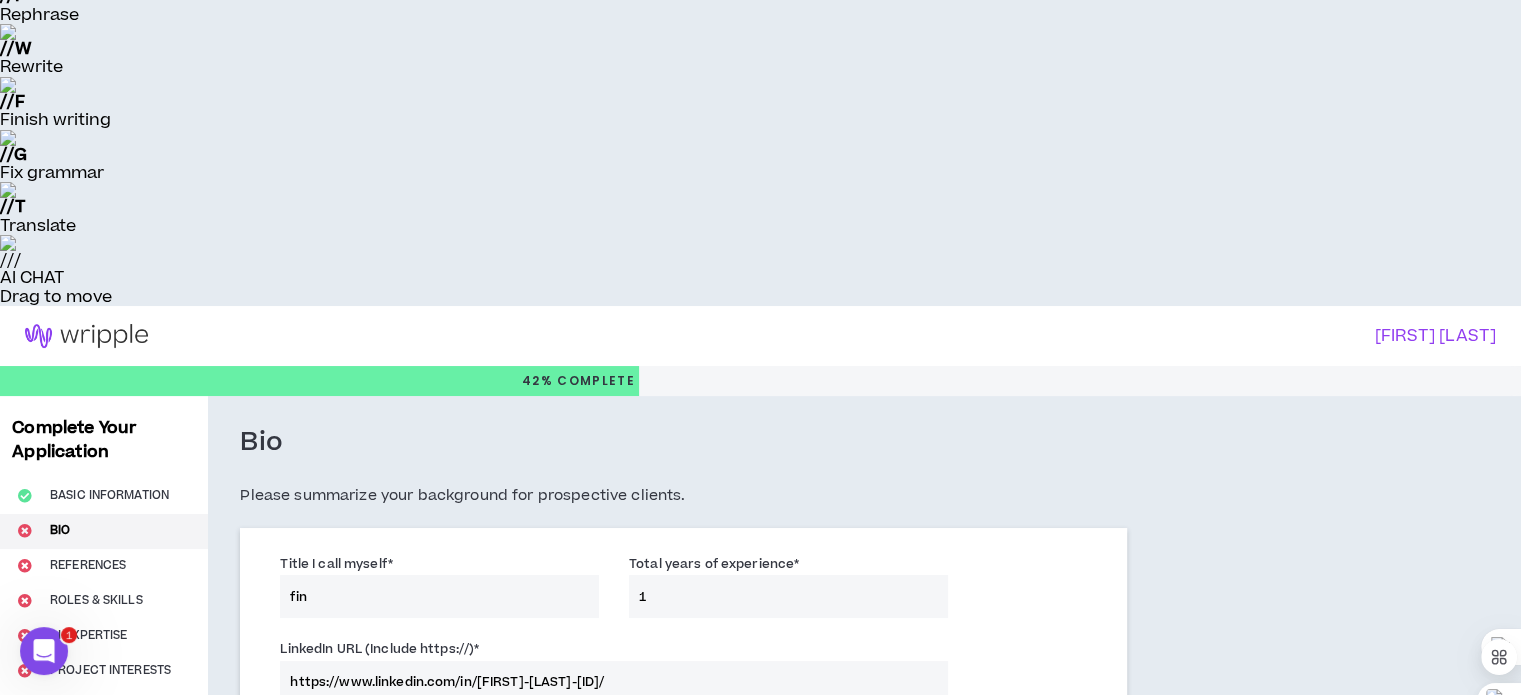 click on "fin" at bounding box center [439, 596] 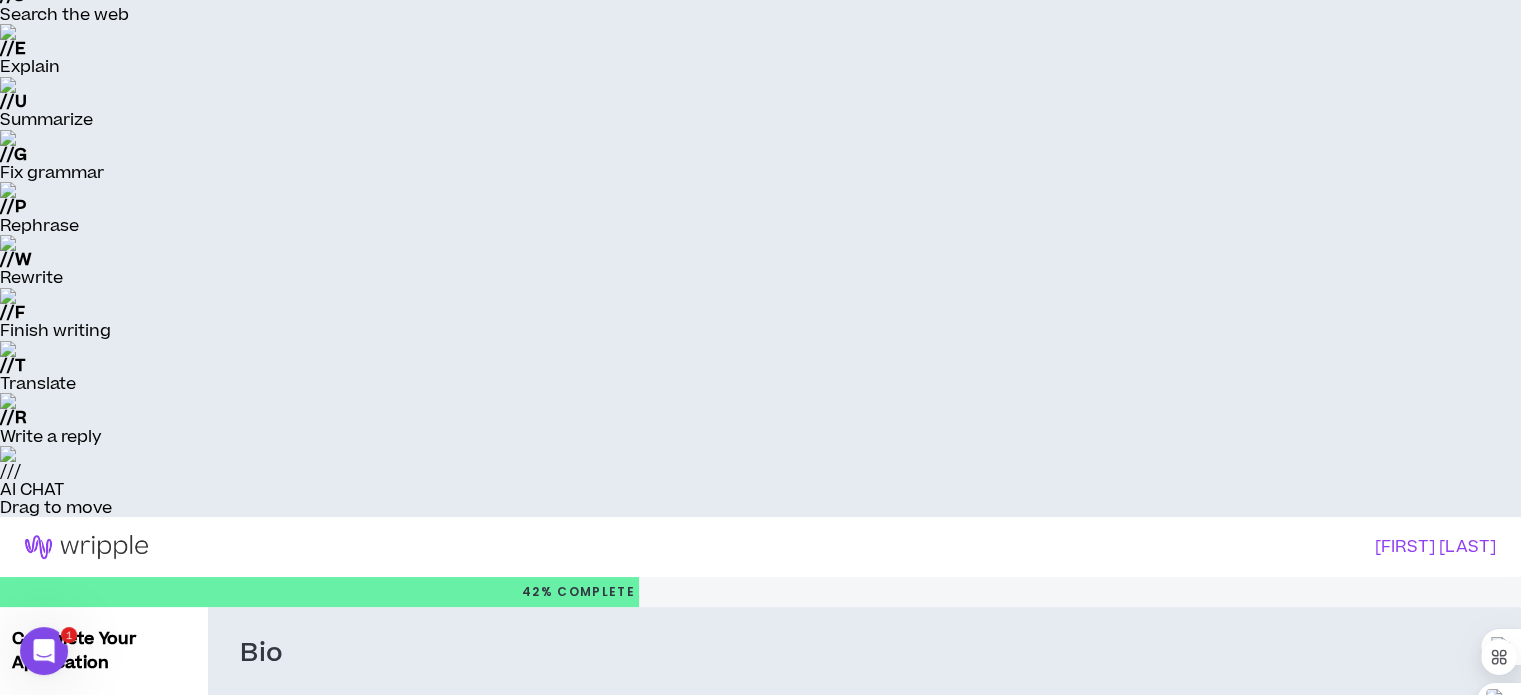 drag, startPoint x: 364, startPoint y: 190, endPoint x: 335, endPoint y: 56, distance: 137.10216 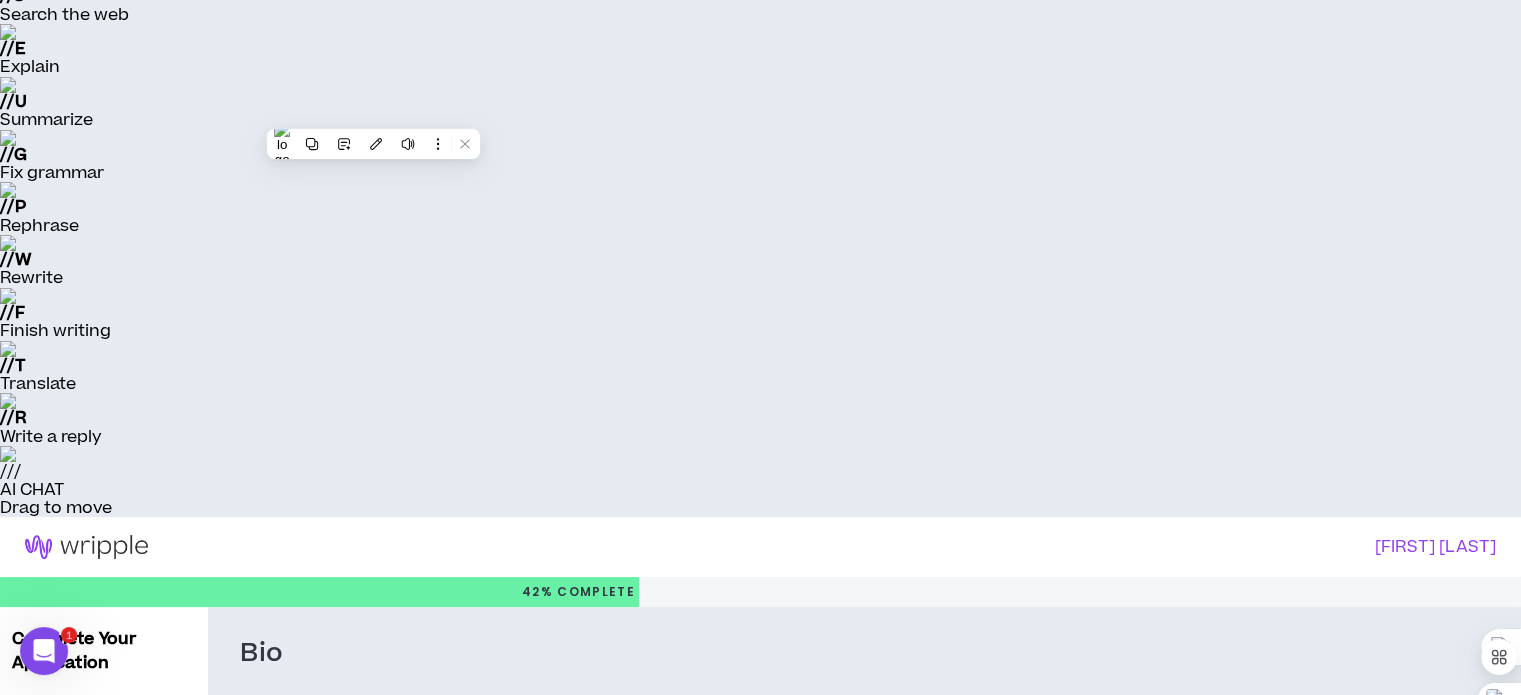 click on "fin" at bounding box center [439, 807] 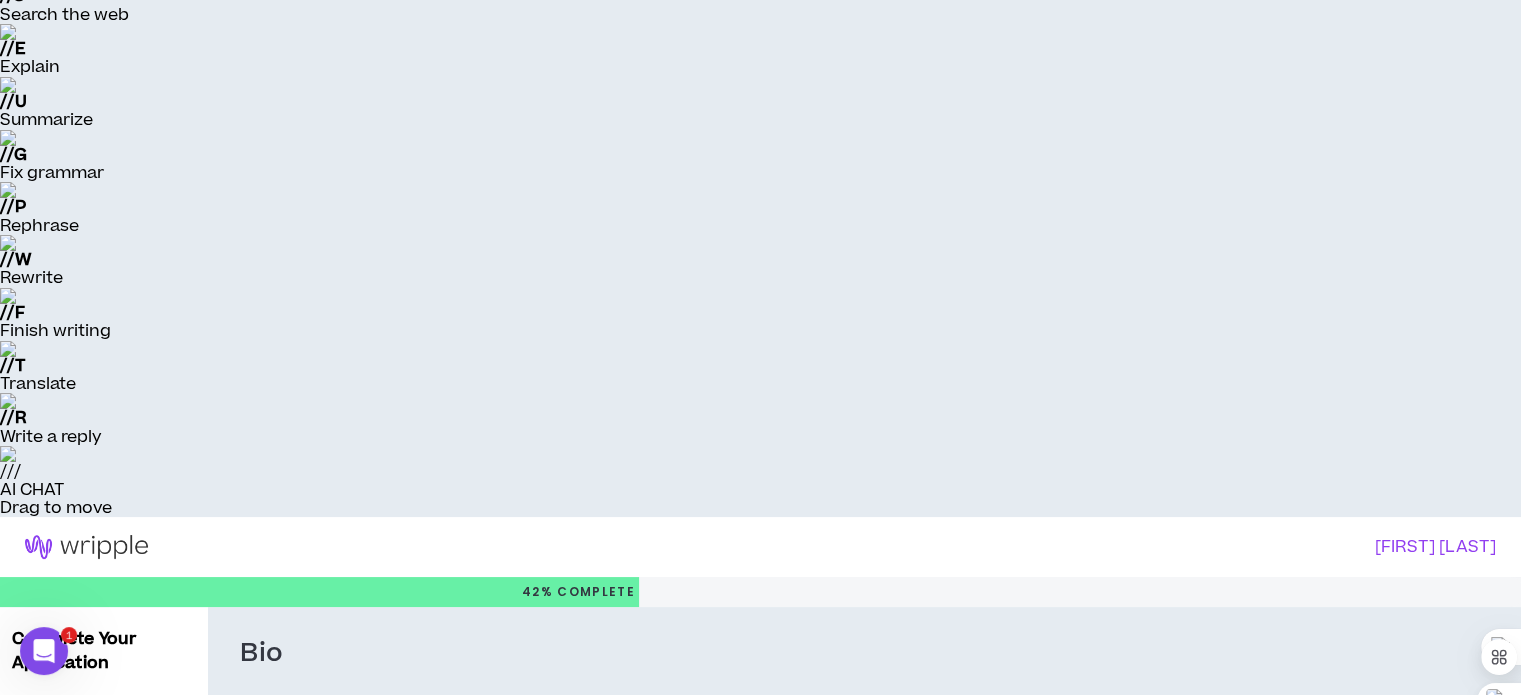 drag, startPoint x: 372, startPoint y: 191, endPoint x: 192, endPoint y: 175, distance: 180.70972 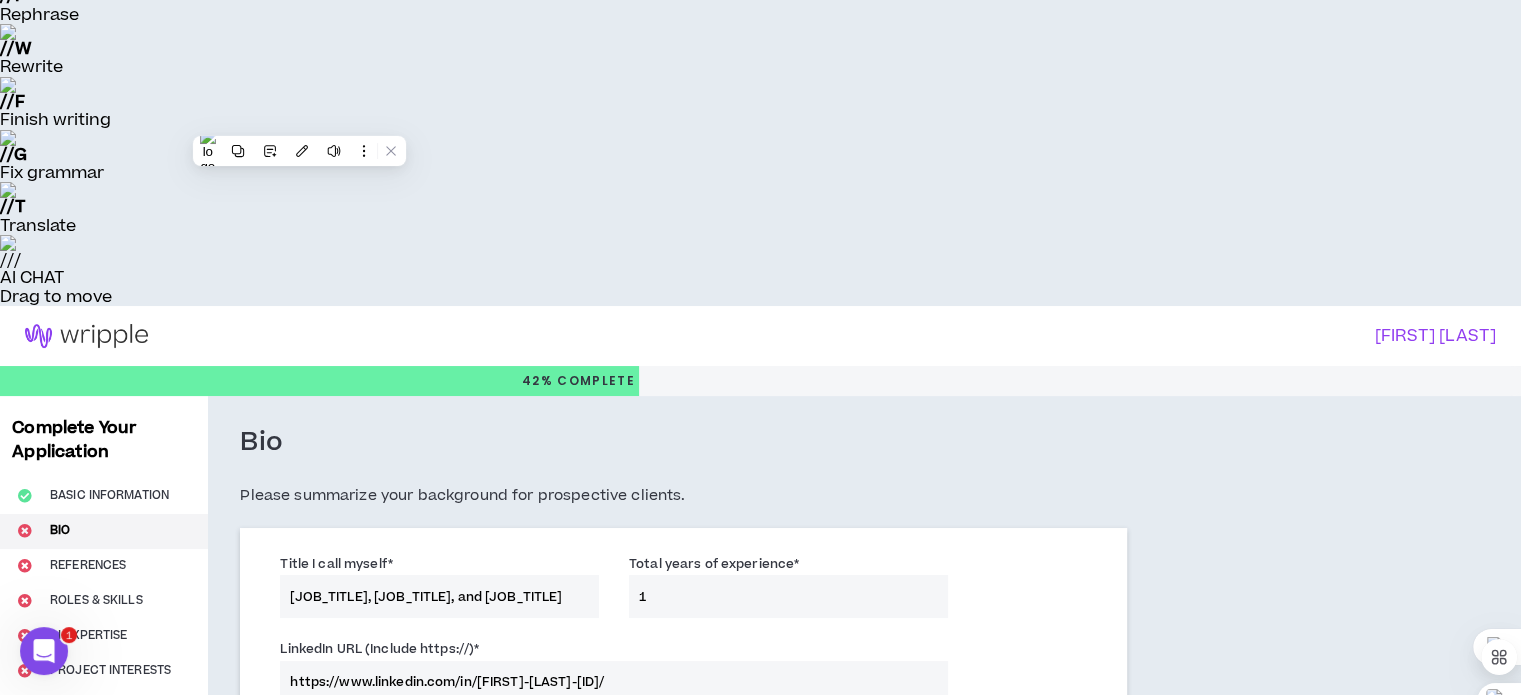 scroll, scrollTop: 0, scrollLeft: 127, axis: horizontal 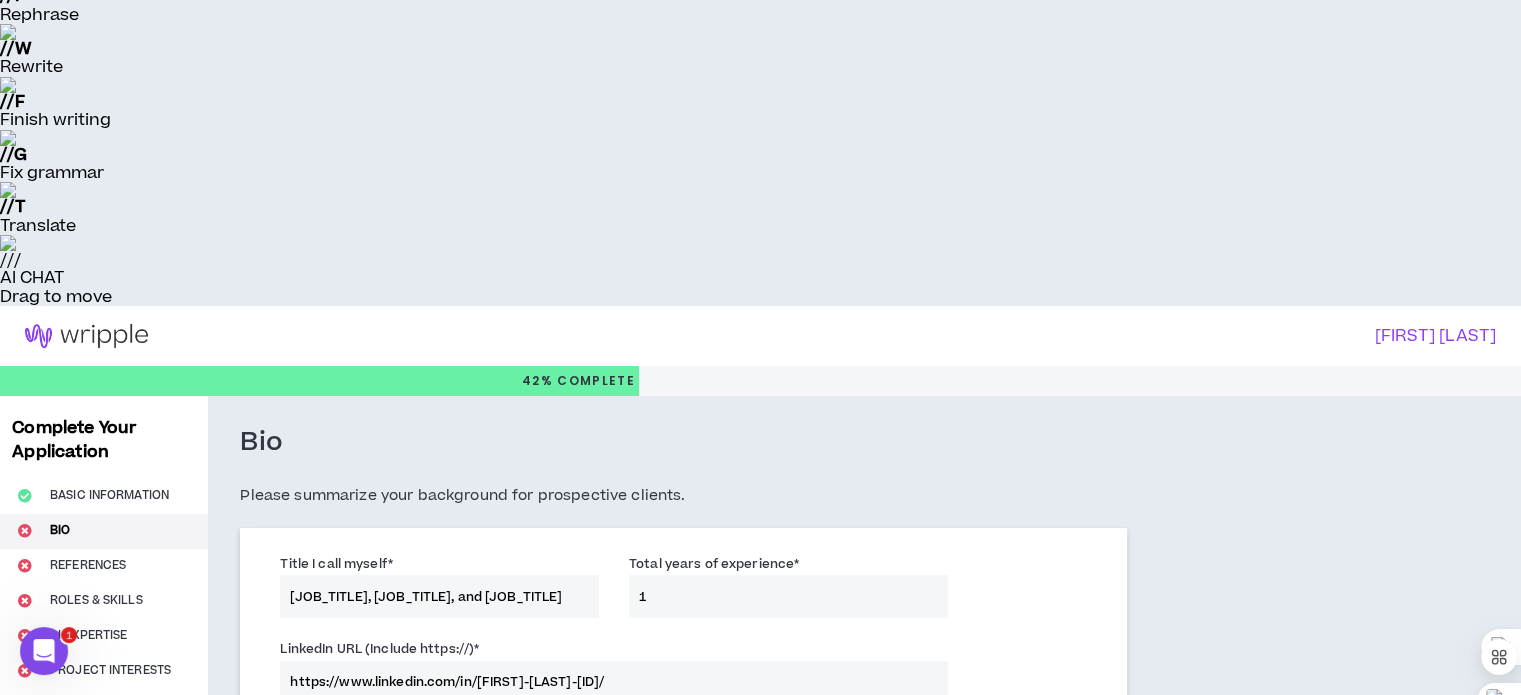 click on "[JOB_TITLE], [JOB_TITLE], and [JOB_TITLE]" at bounding box center [439, 596] 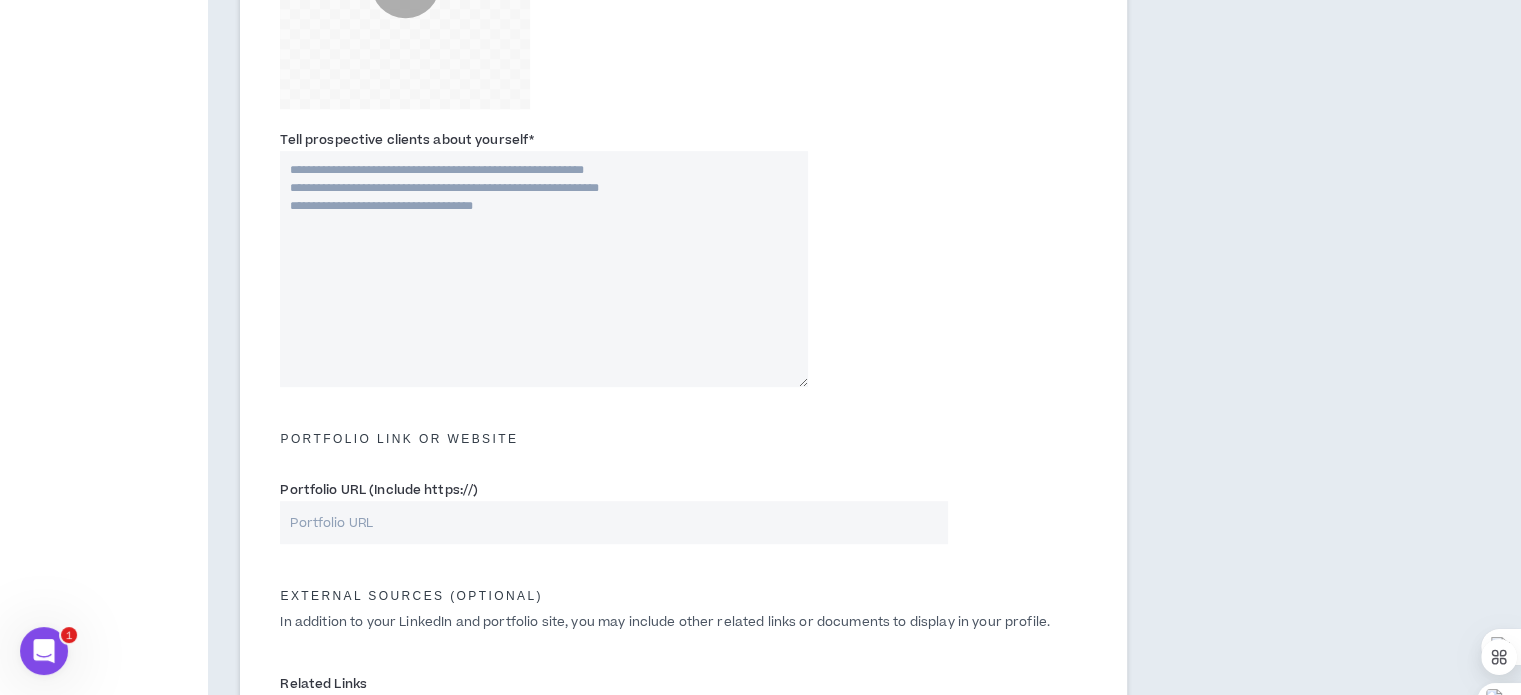 scroll, scrollTop: 1014, scrollLeft: 0, axis: vertical 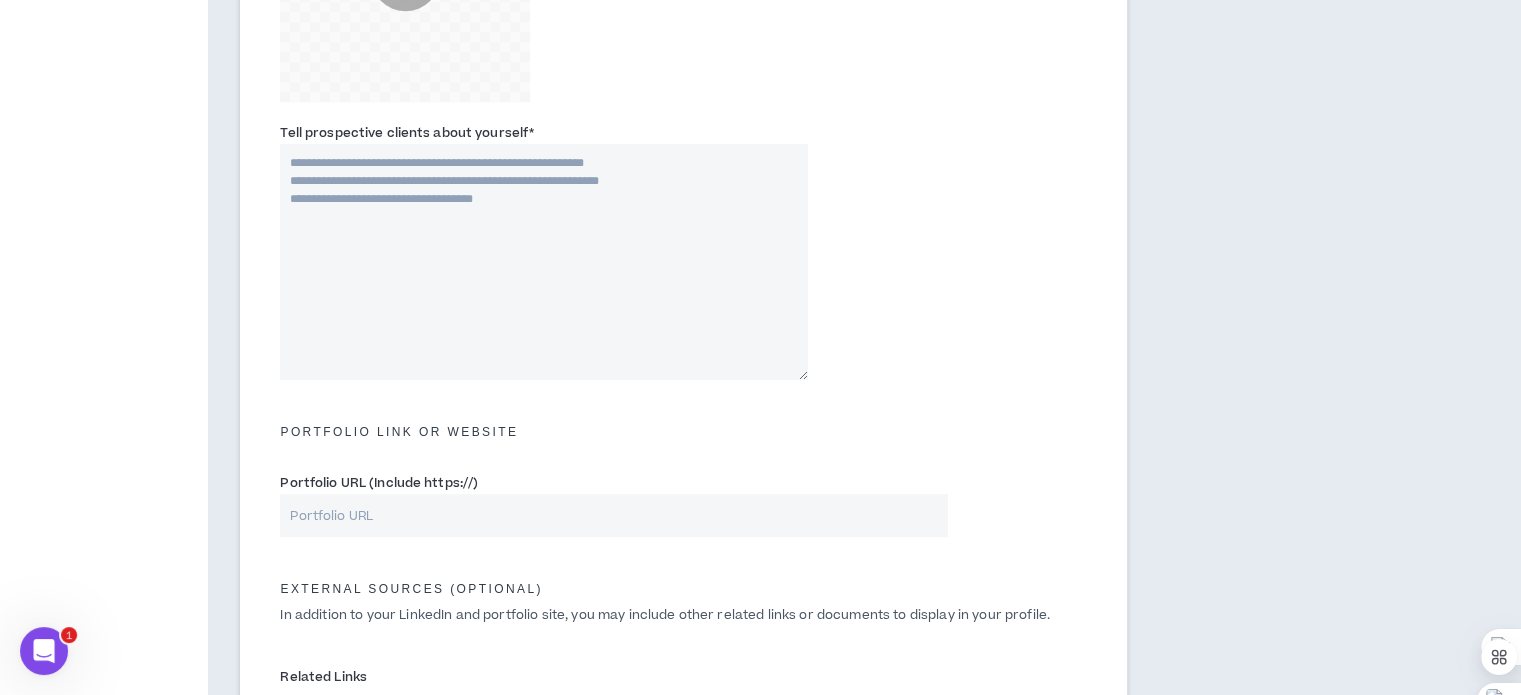 type on "[JOB_TITLE], [JOB_TITLE], [JOB_TITLE] and [JOB_TITLE]" 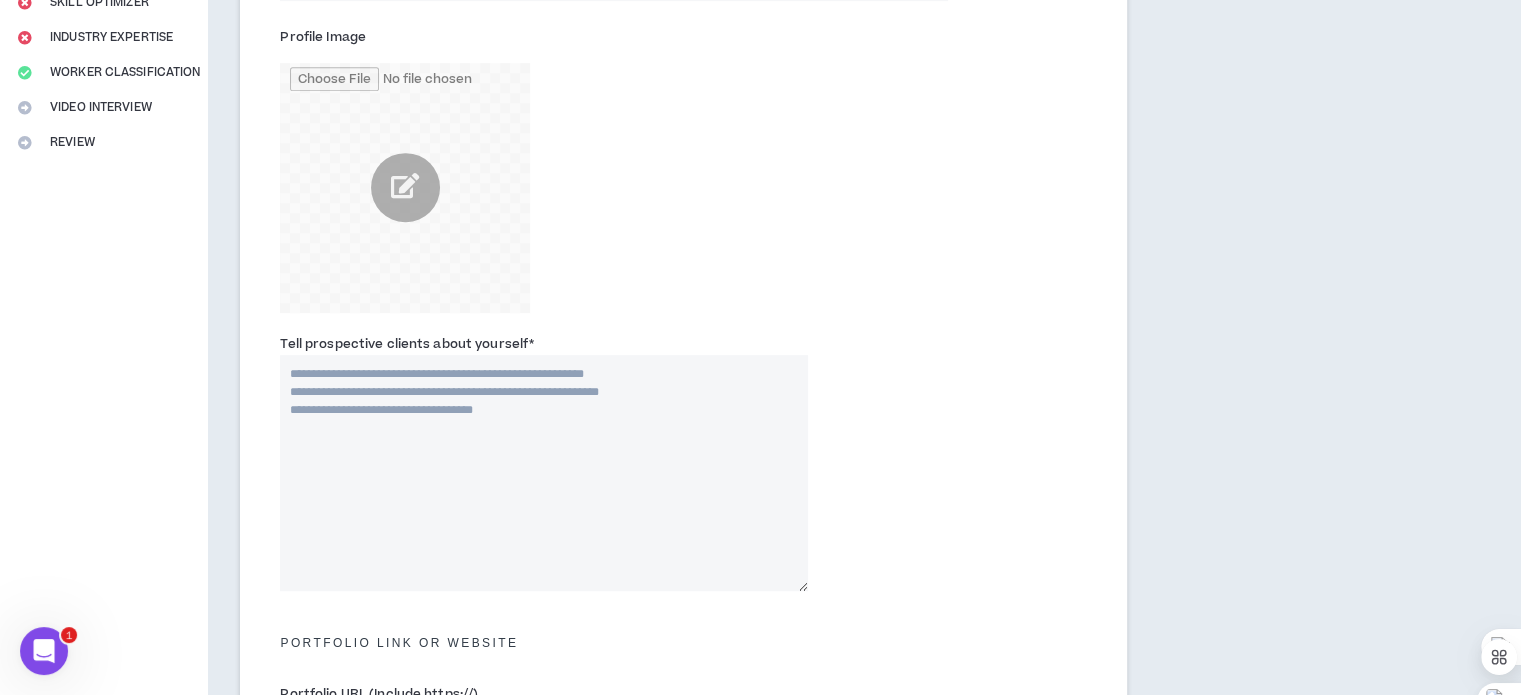 scroll, scrollTop: 0, scrollLeft: 0, axis: both 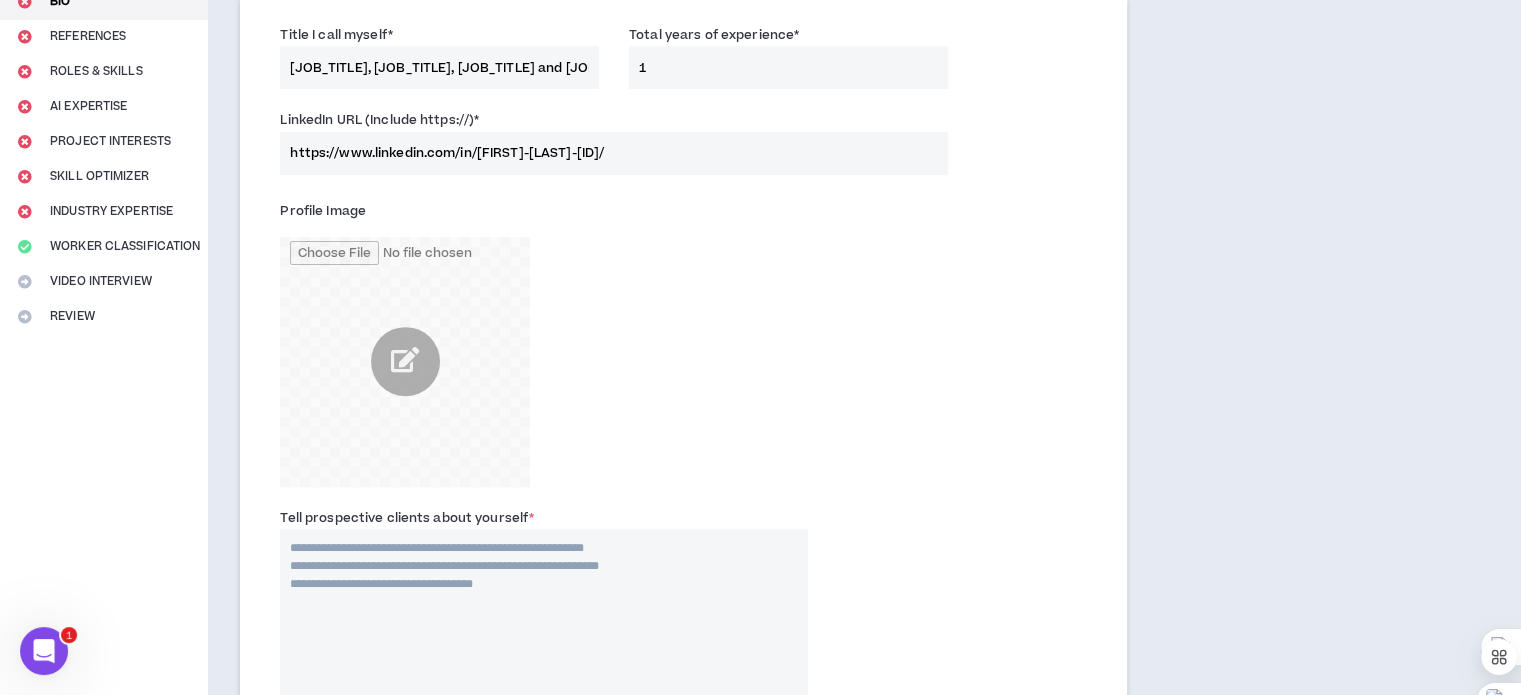 click on "Tell prospective clients about yourself  *" at bounding box center [544, 647] 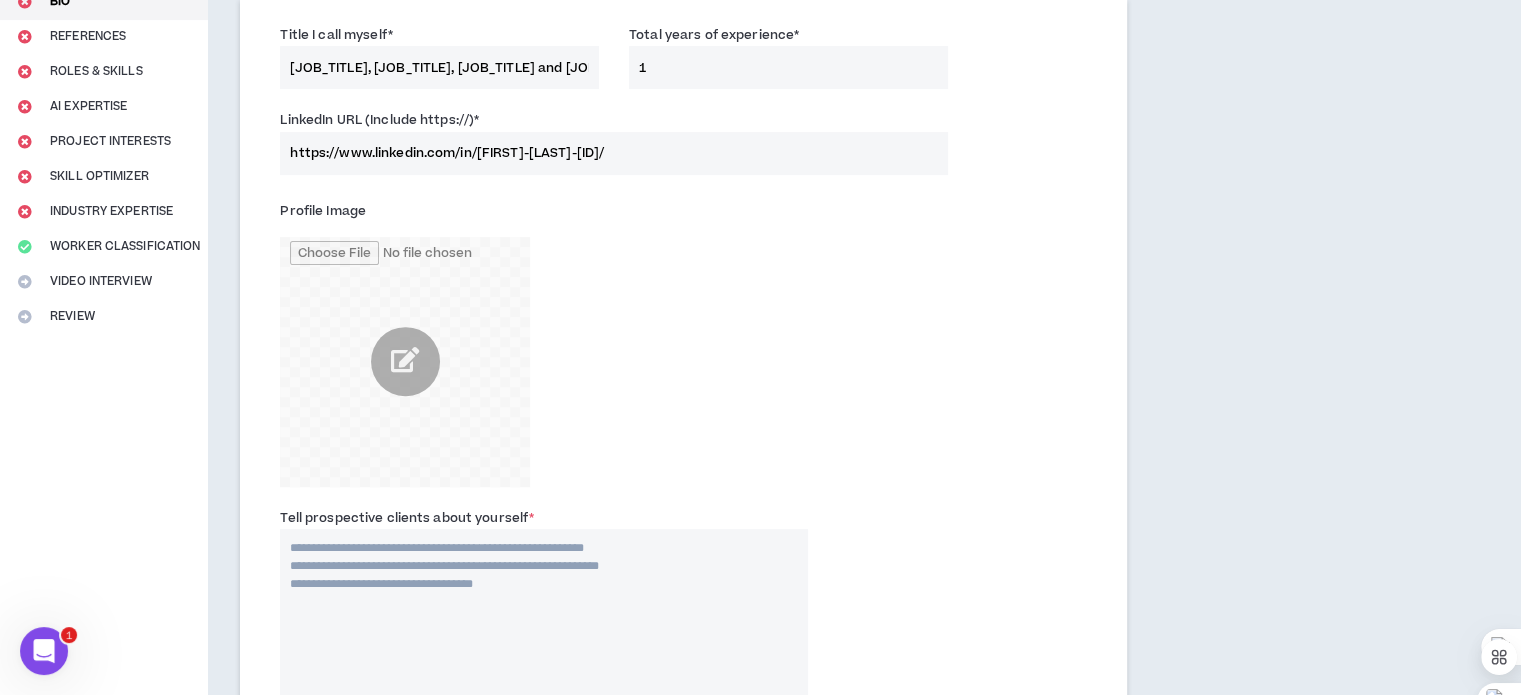 paste on "**********" 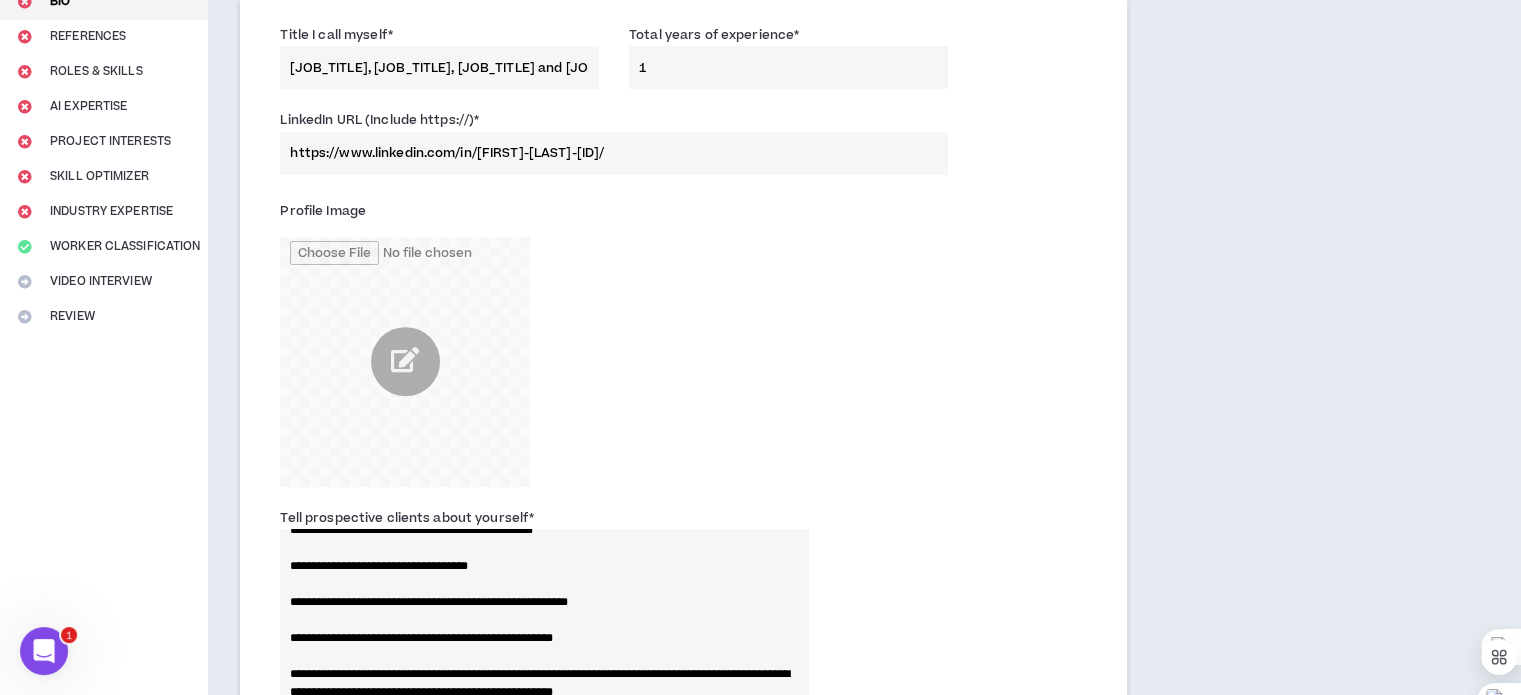 scroll, scrollTop: 341, scrollLeft: 0, axis: vertical 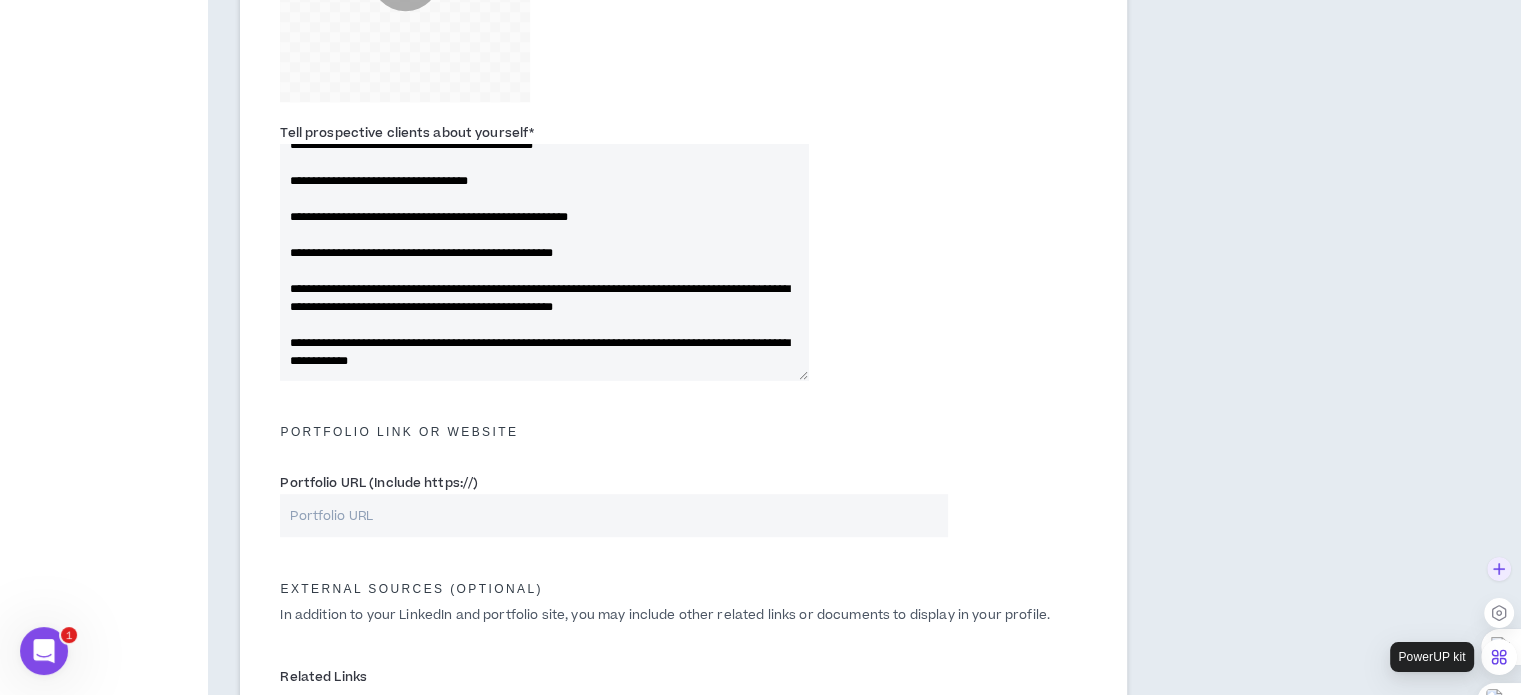 type on "**********" 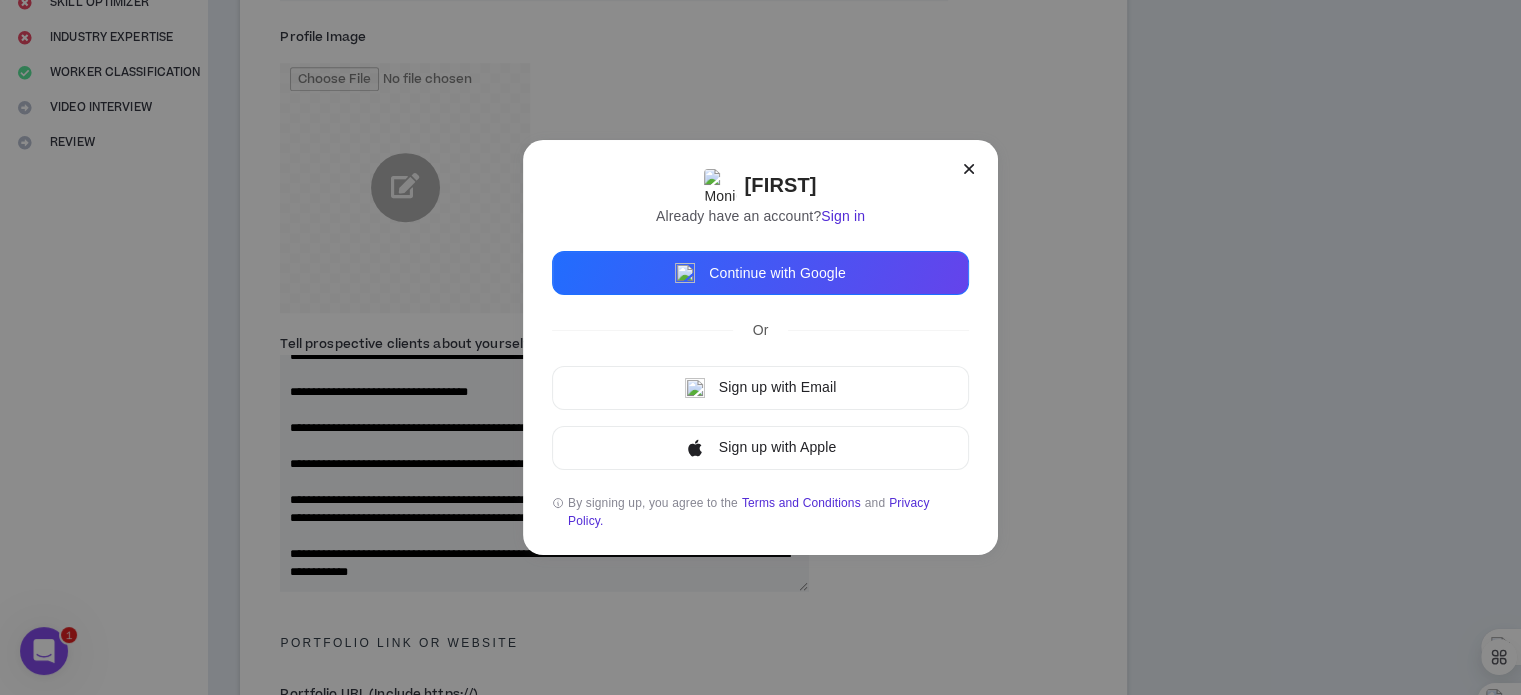 click on "[FIRST] Already have an account?  Sign in Continue with Google Or Sign up with Email Sign up with Apple By signing up, you agree to the  Terms and Conditions  and  Privacy Policy." at bounding box center (760, 347) 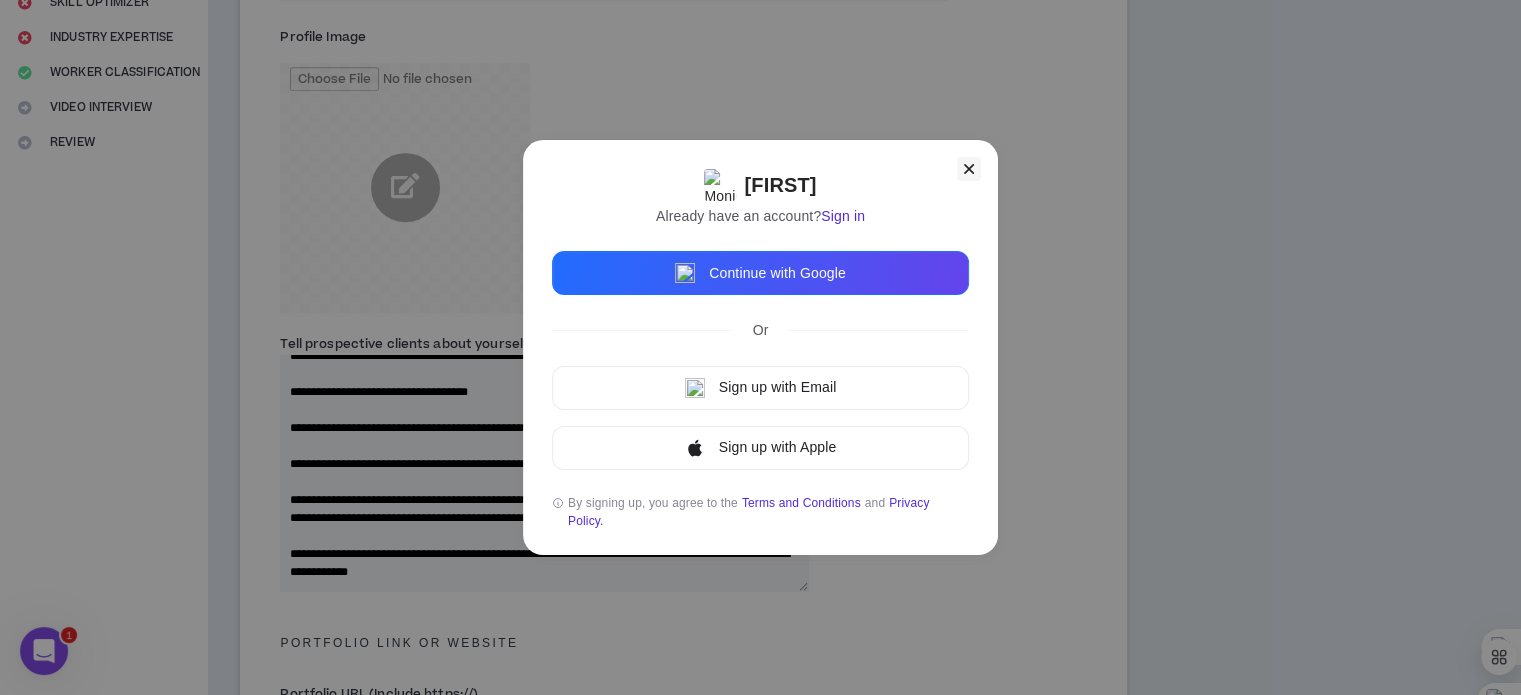 click 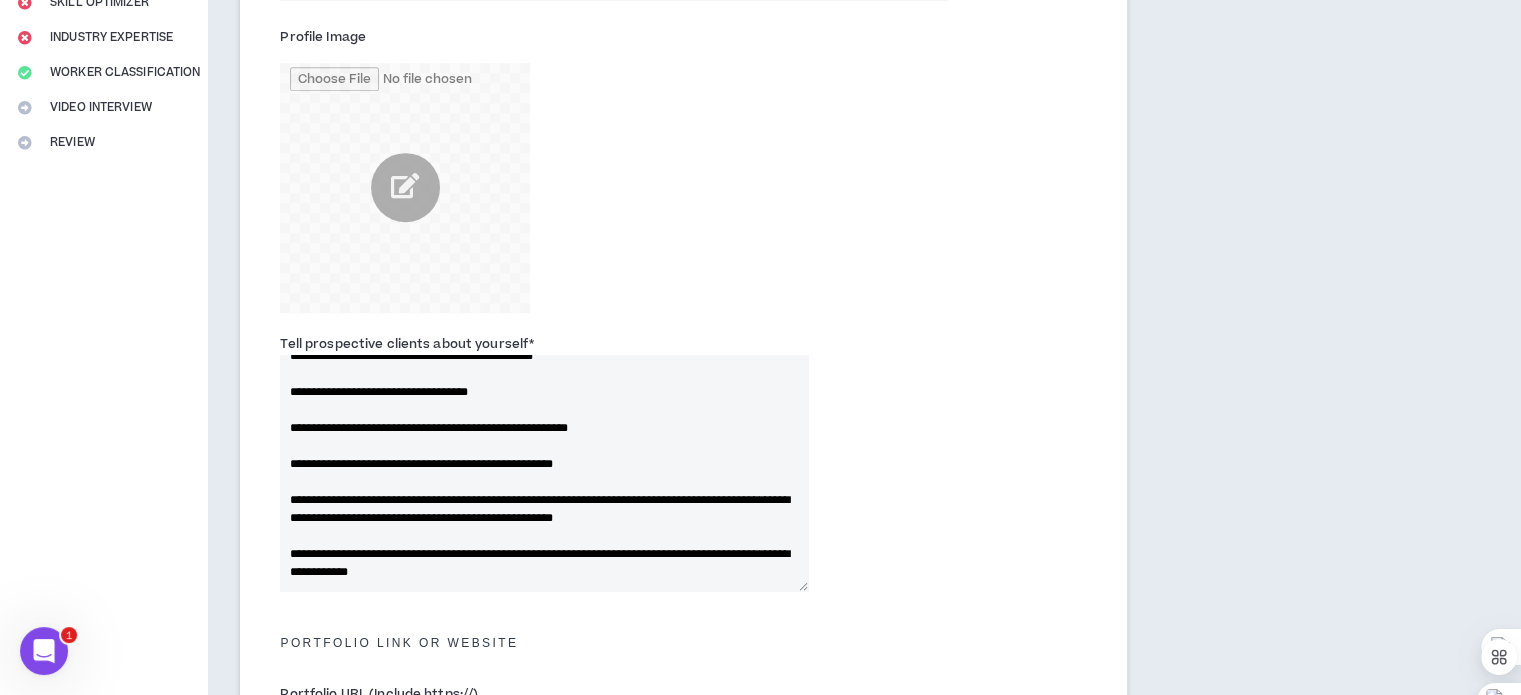 click on "Continue" at bounding box center (1435, 1274) 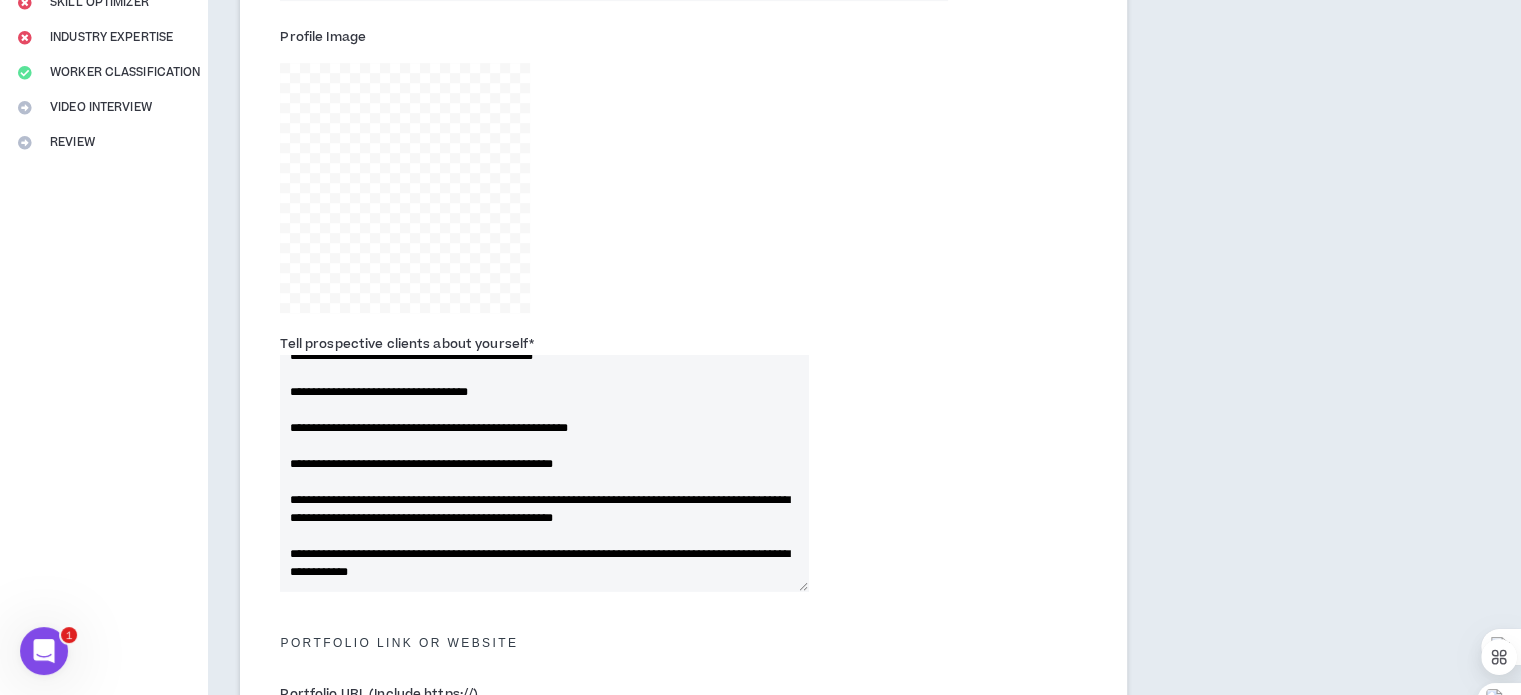 scroll, scrollTop: 982, scrollLeft: 0, axis: vertical 